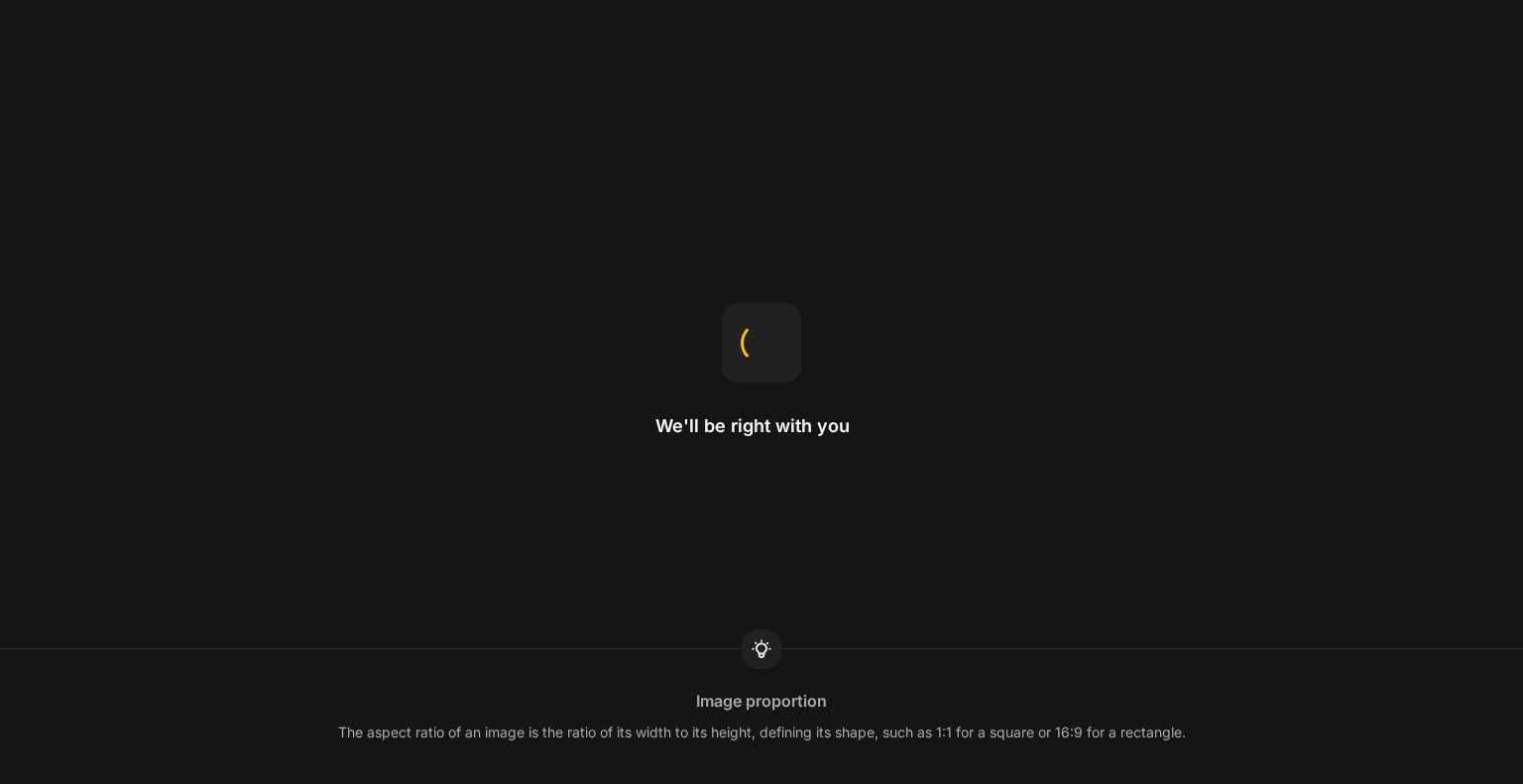 scroll, scrollTop: 0, scrollLeft: 0, axis: both 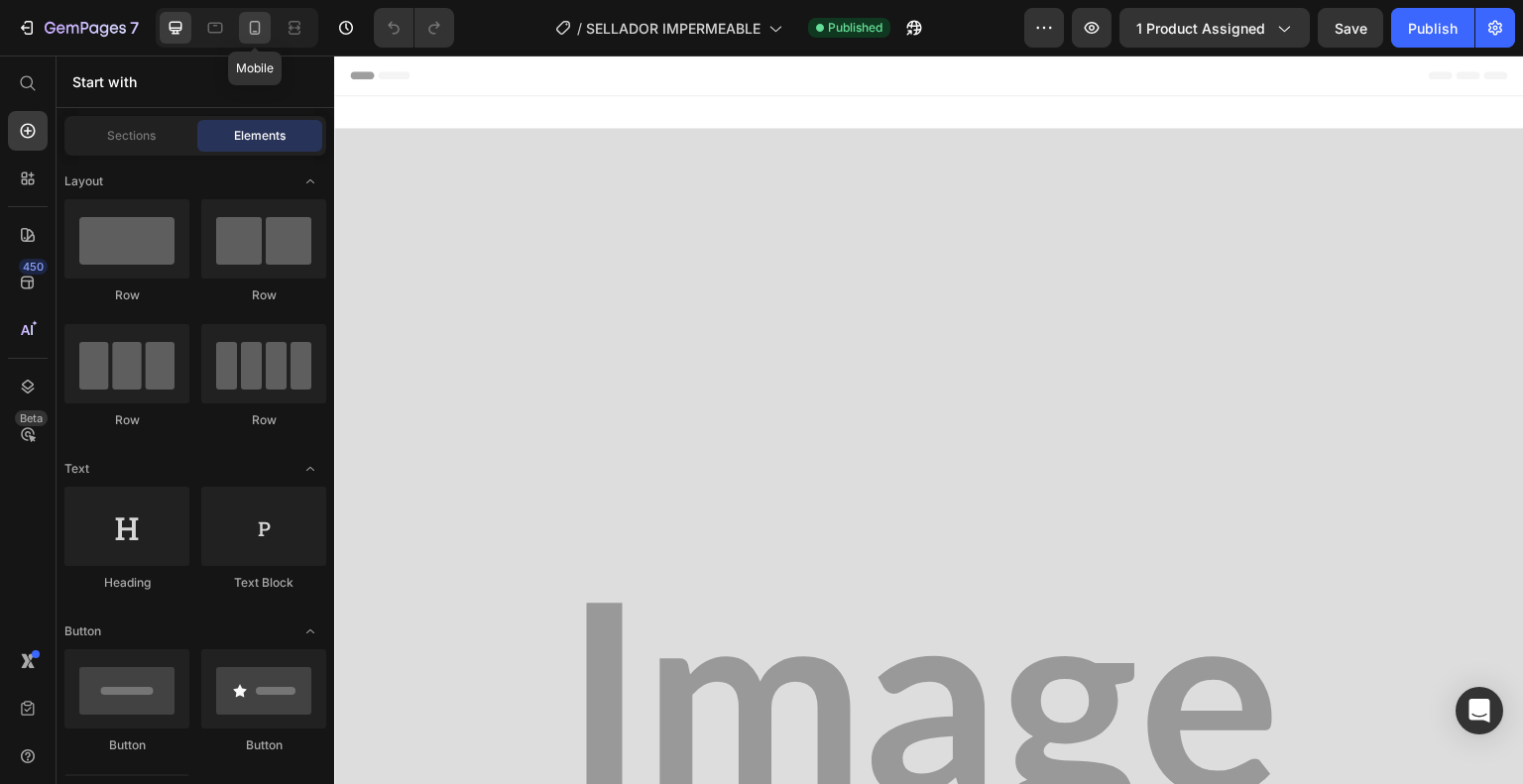 click 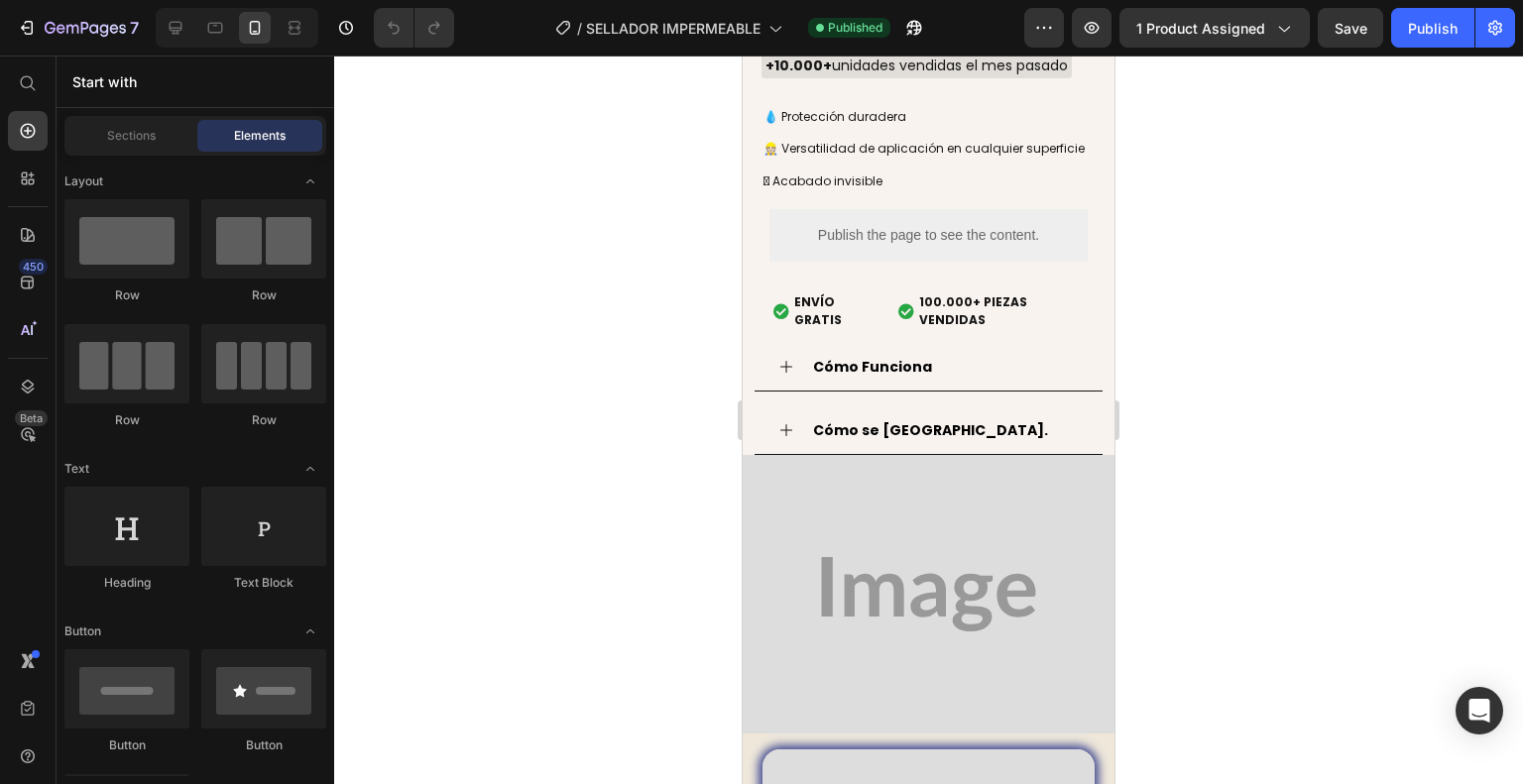 scroll, scrollTop: 0, scrollLeft: 0, axis: both 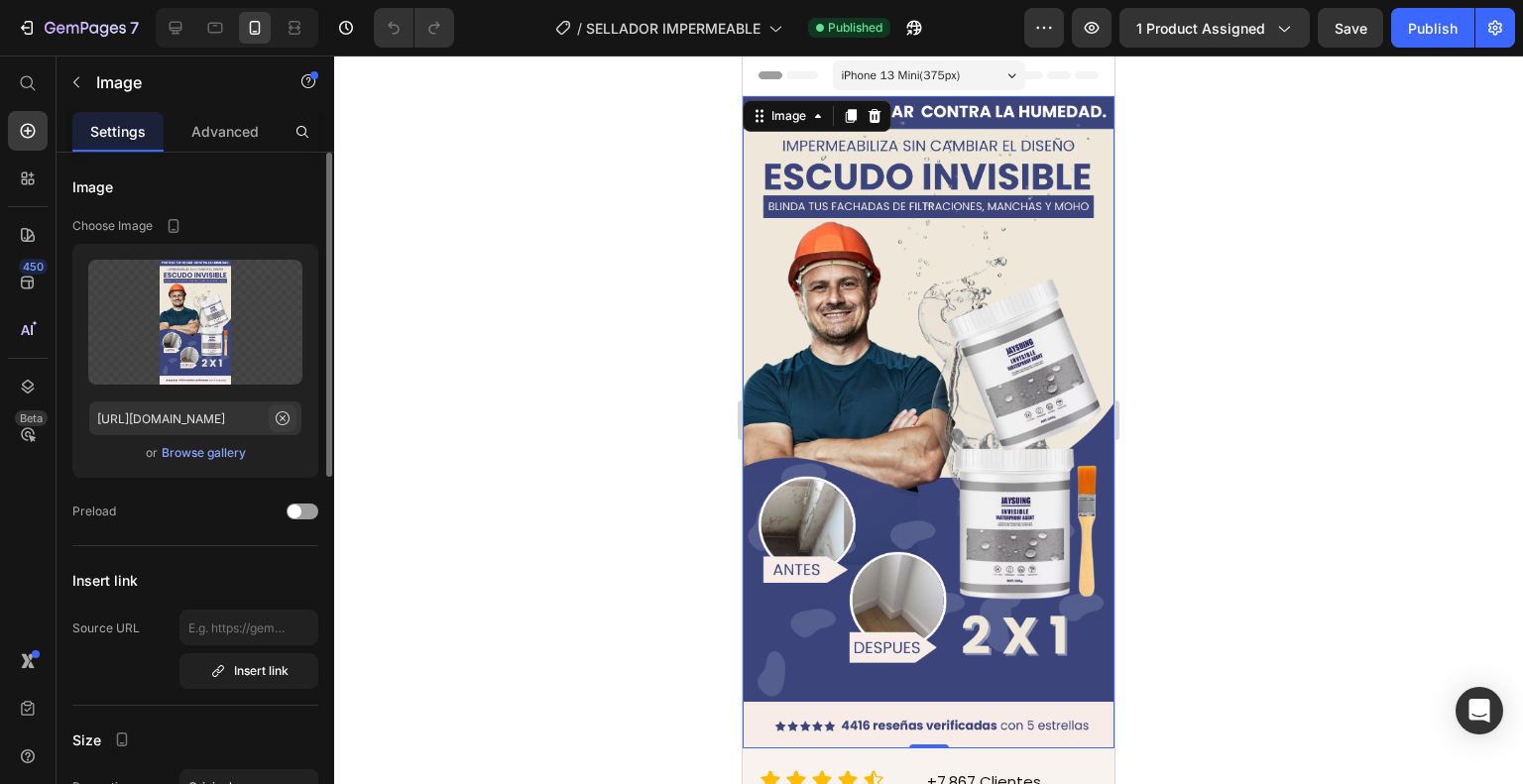 click 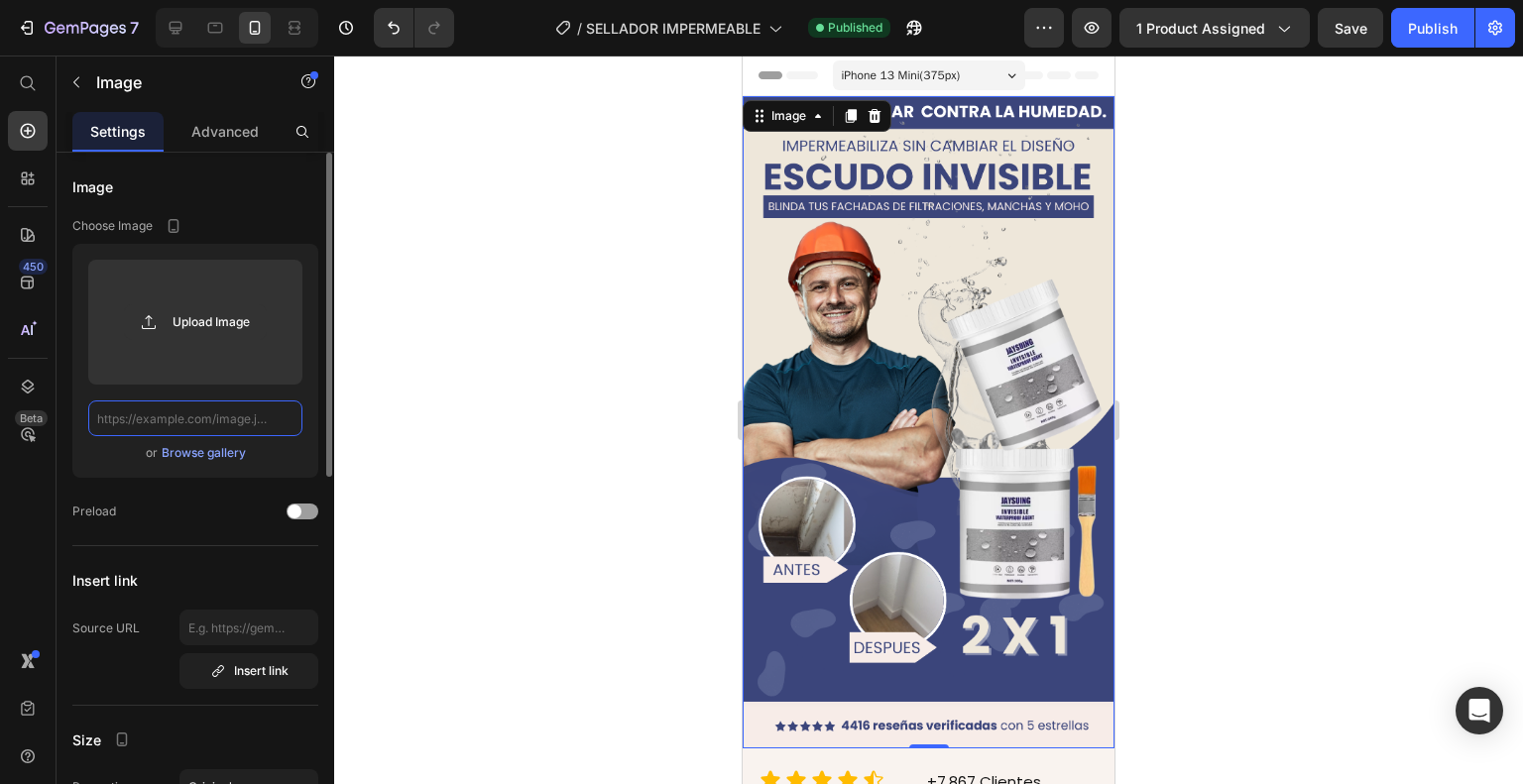scroll, scrollTop: 0, scrollLeft: 0, axis: both 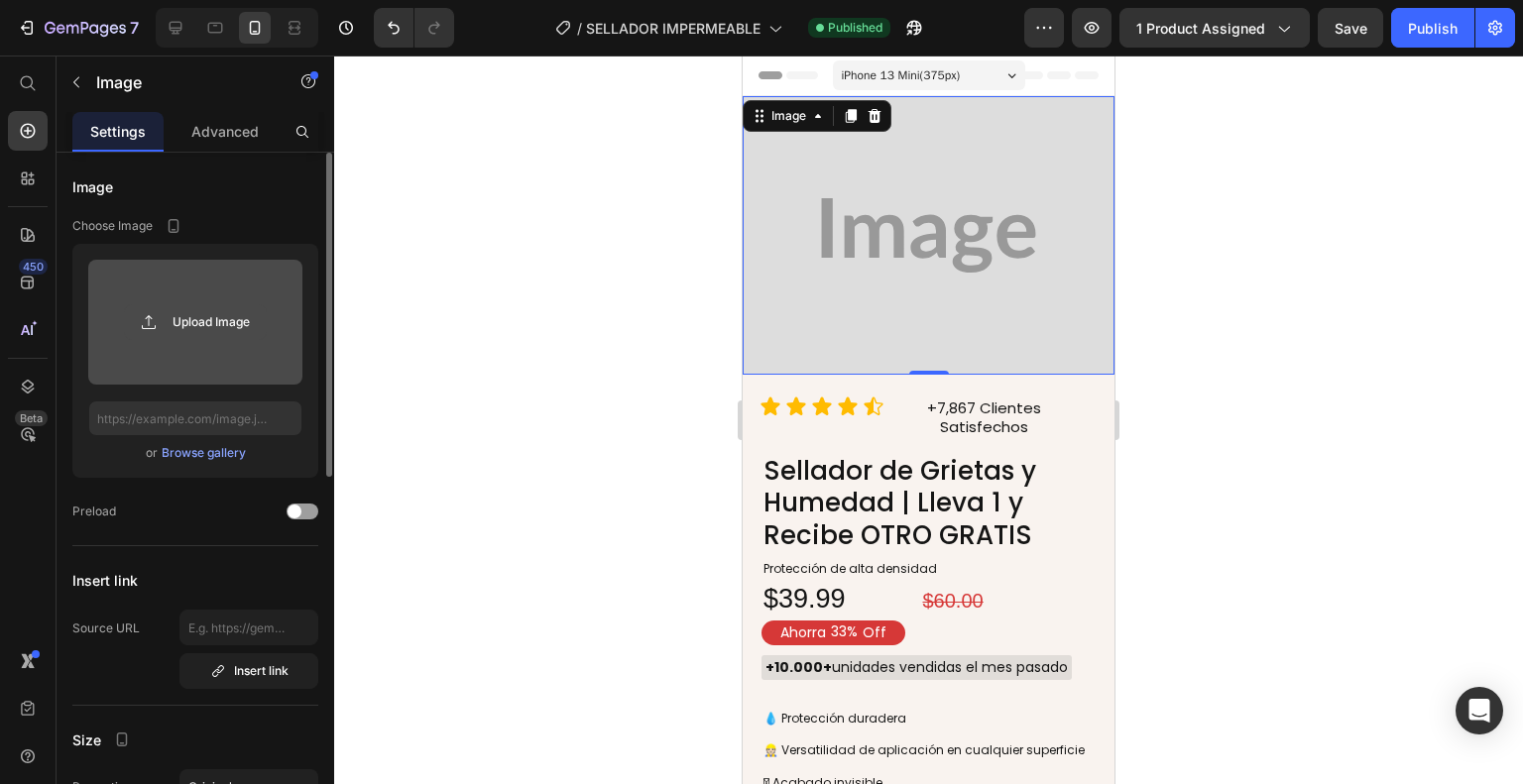 click 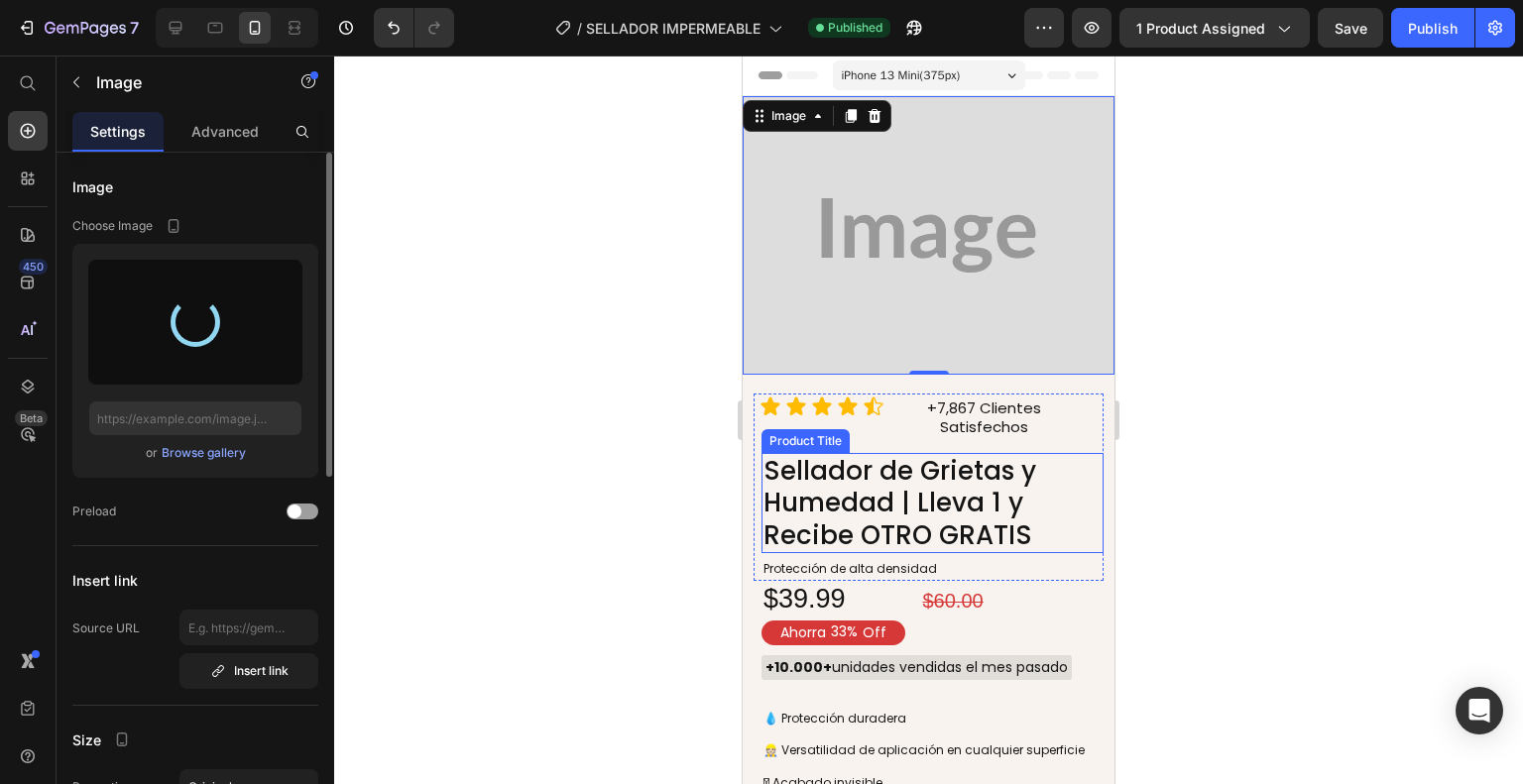type on "[URL][DOMAIN_NAME]" 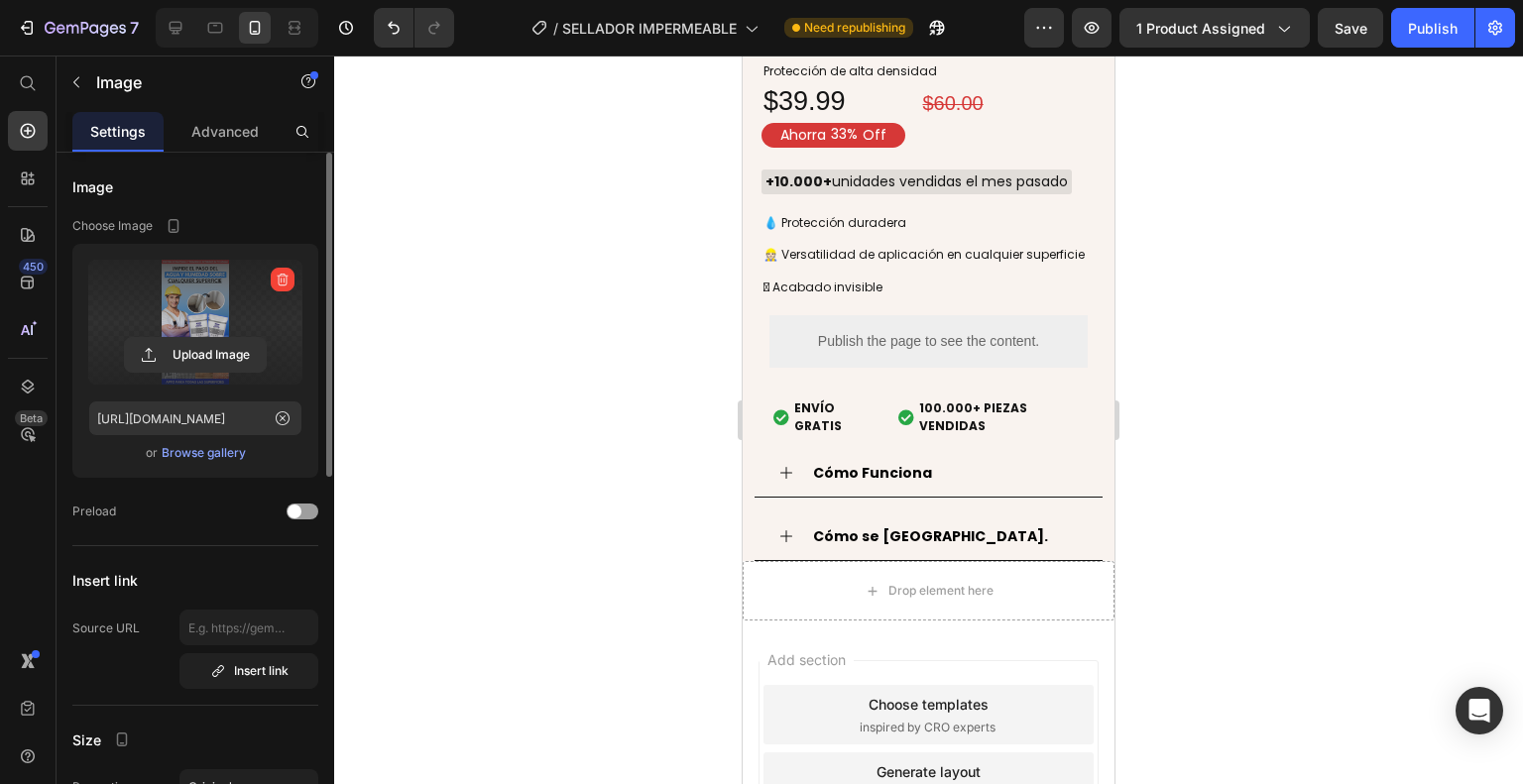 scroll, scrollTop: 6322, scrollLeft: 0, axis: vertical 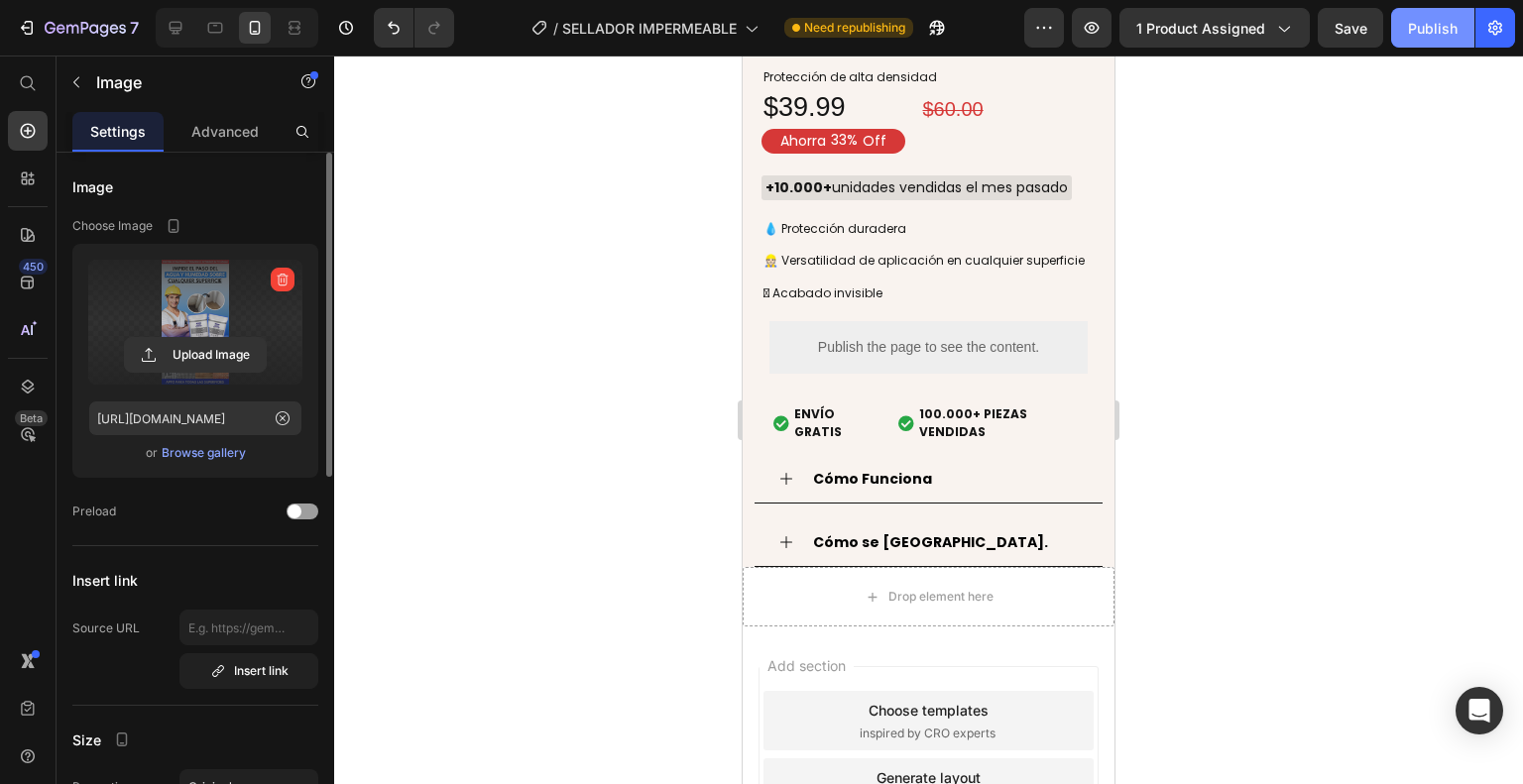 click on "Publish" 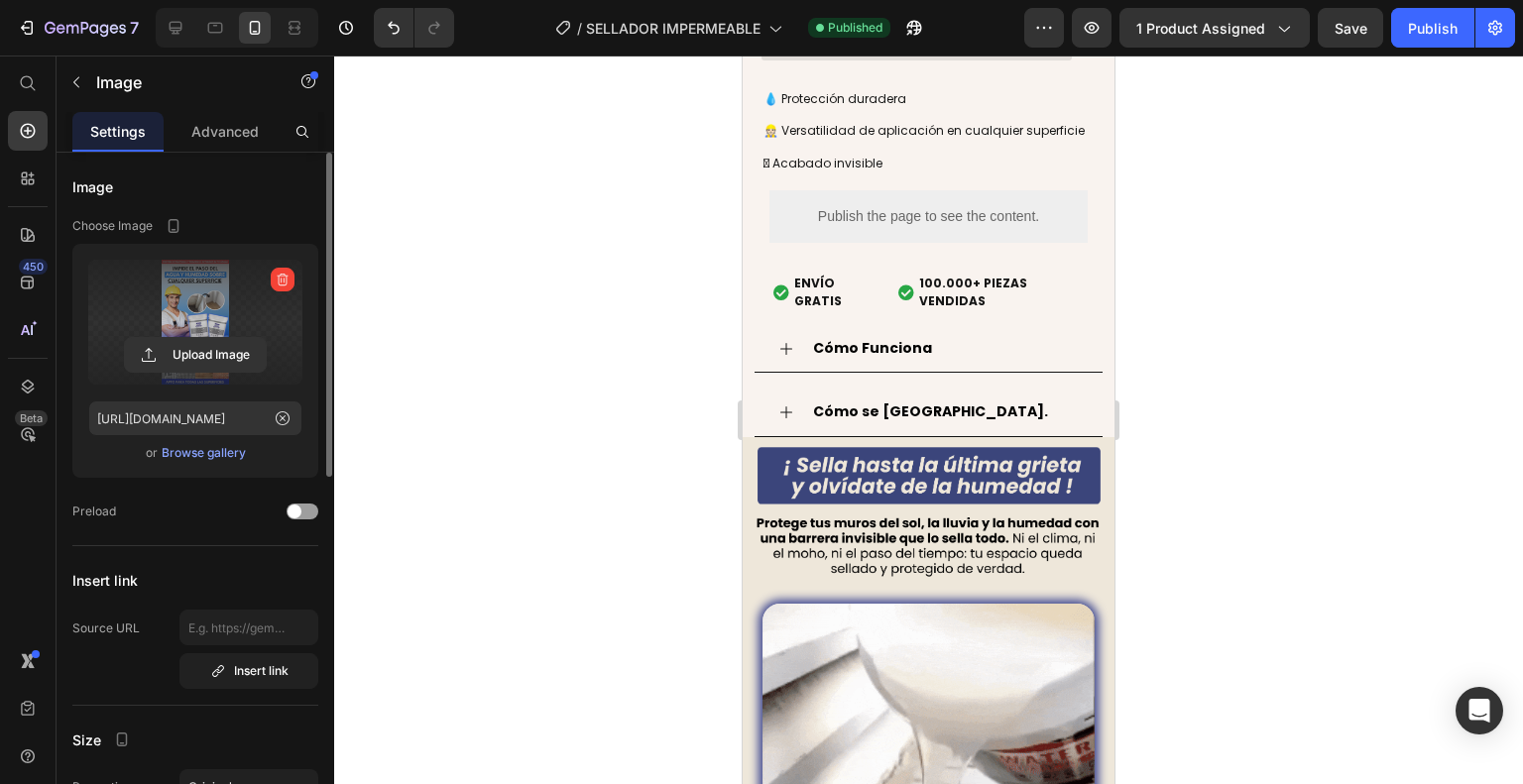 scroll, scrollTop: 343, scrollLeft: 0, axis: vertical 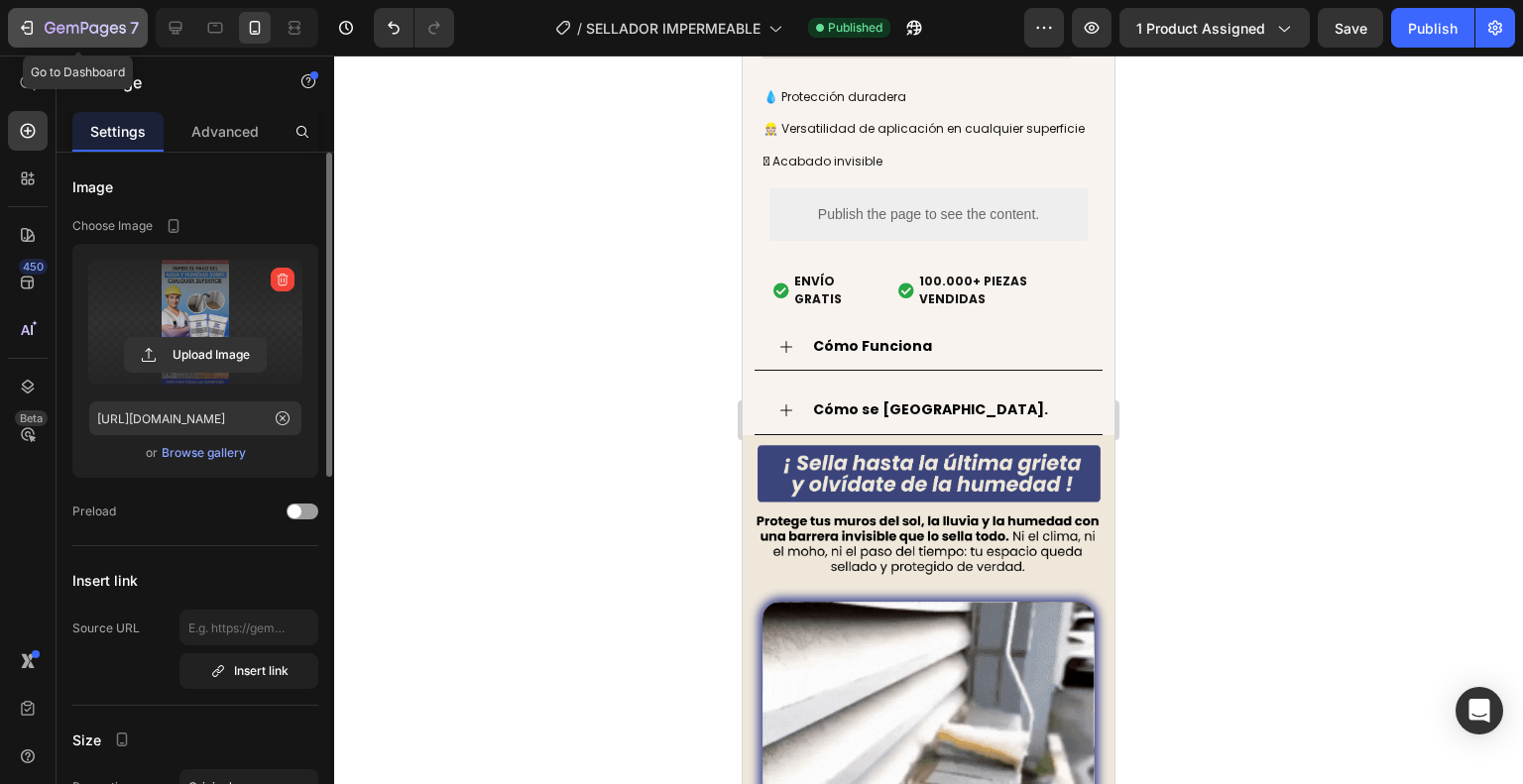 click on "7" 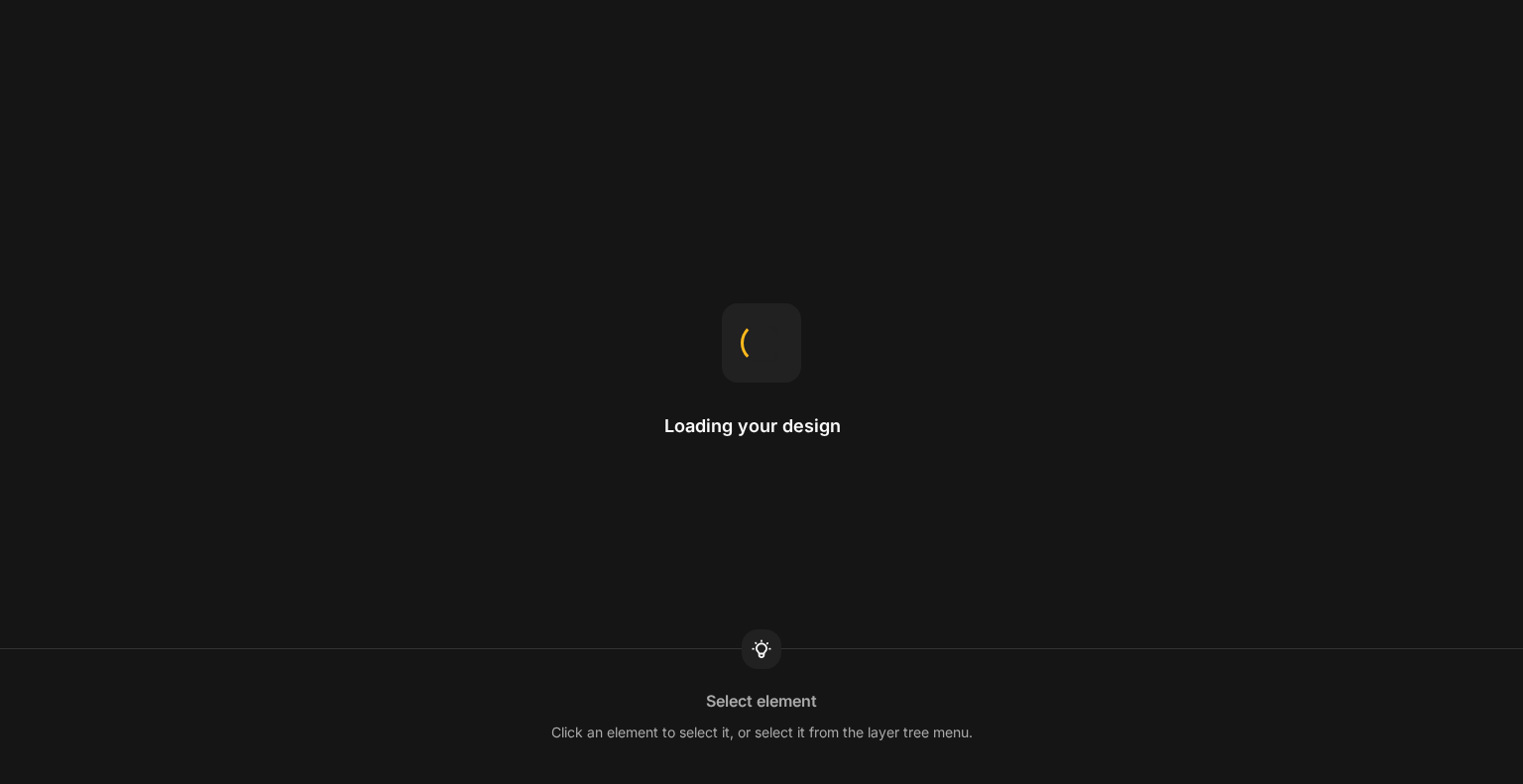 scroll, scrollTop: 0, scrollLeft: 0, axis: both 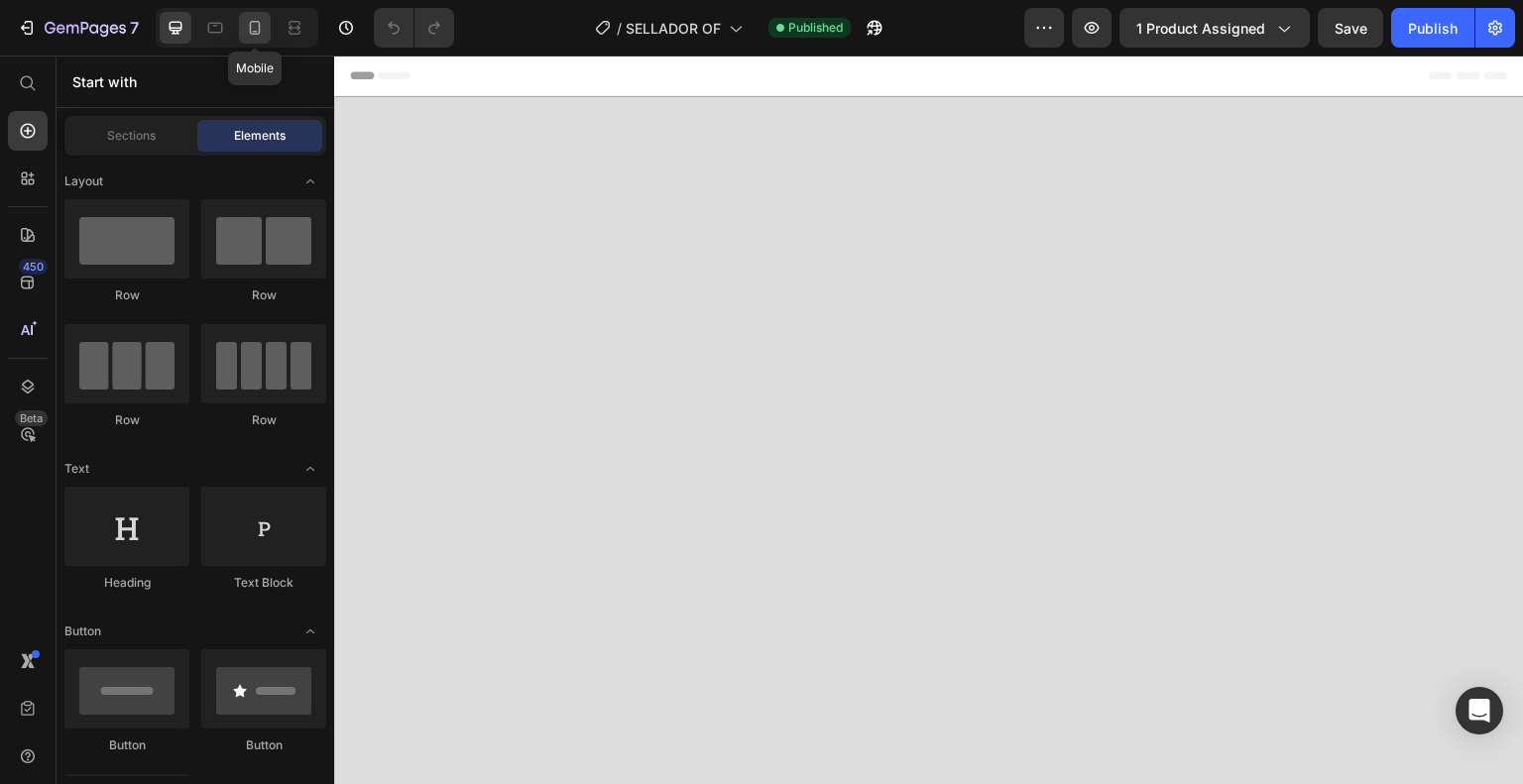 click 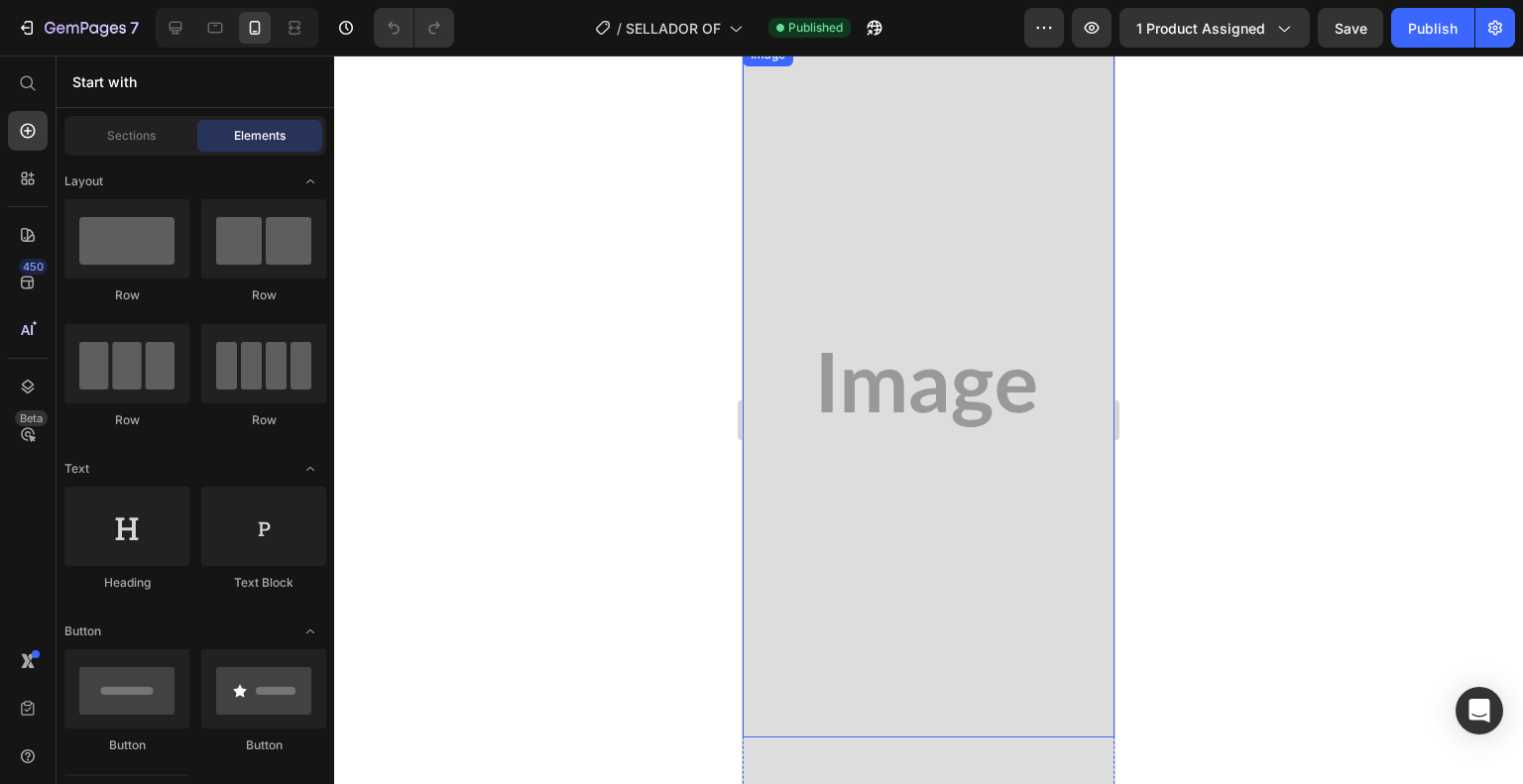 scroll, scrollTop: 48, scrollLeft: 0, axis: vertical 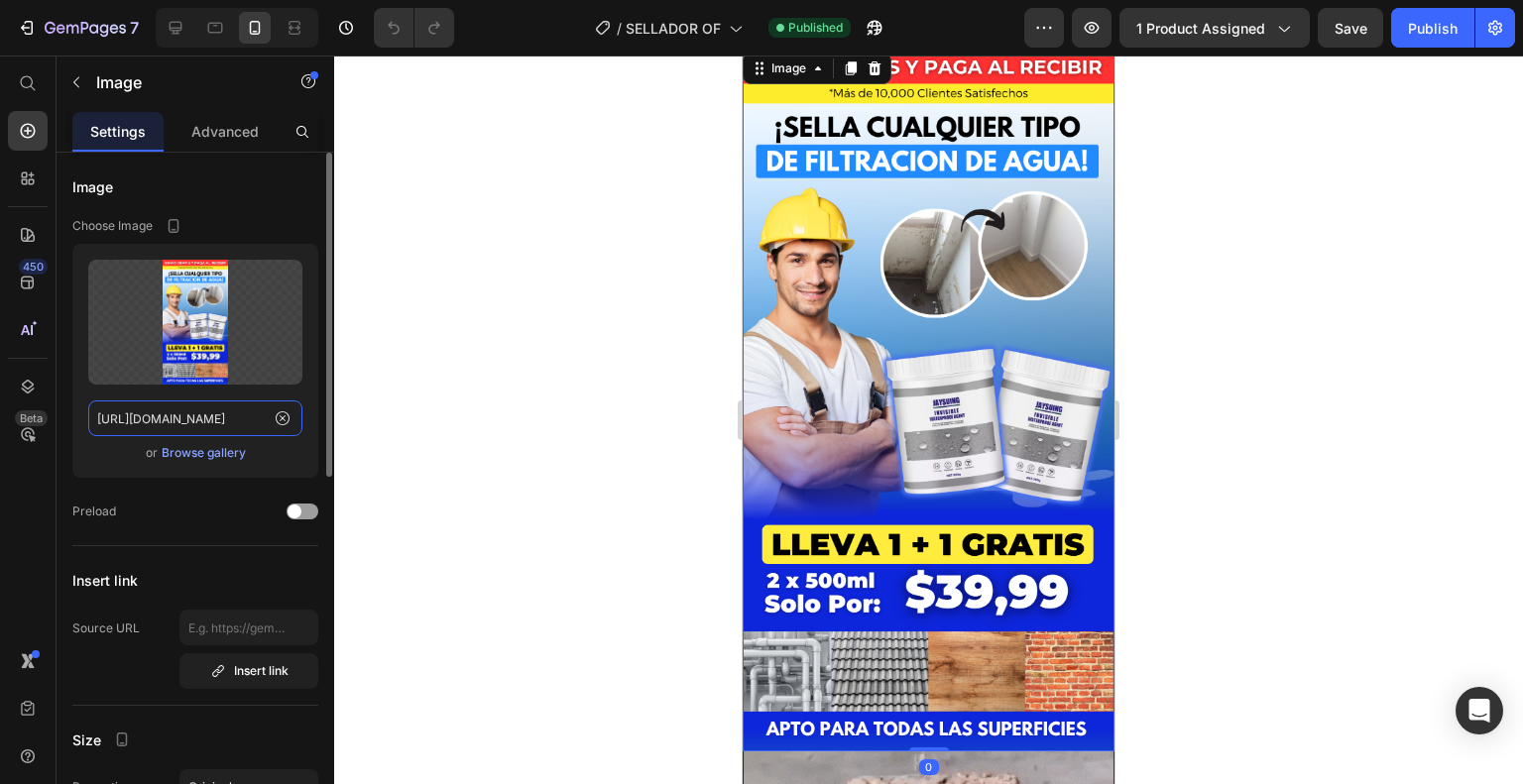 click on "https://i.ibb.co/3984zCbM/1-5.png" 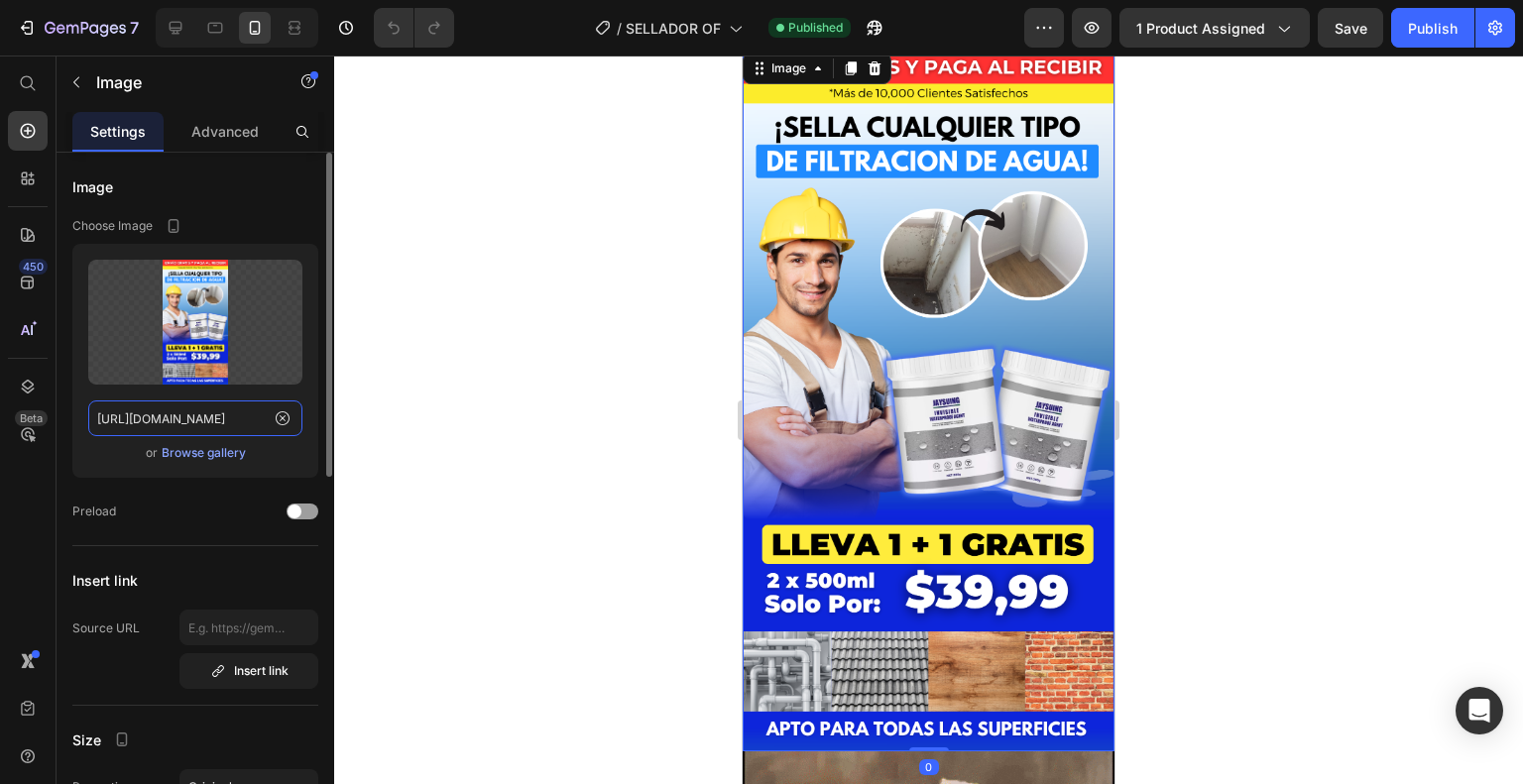 click on "https://i.ibb.co/3984zCbM/1-5.png" 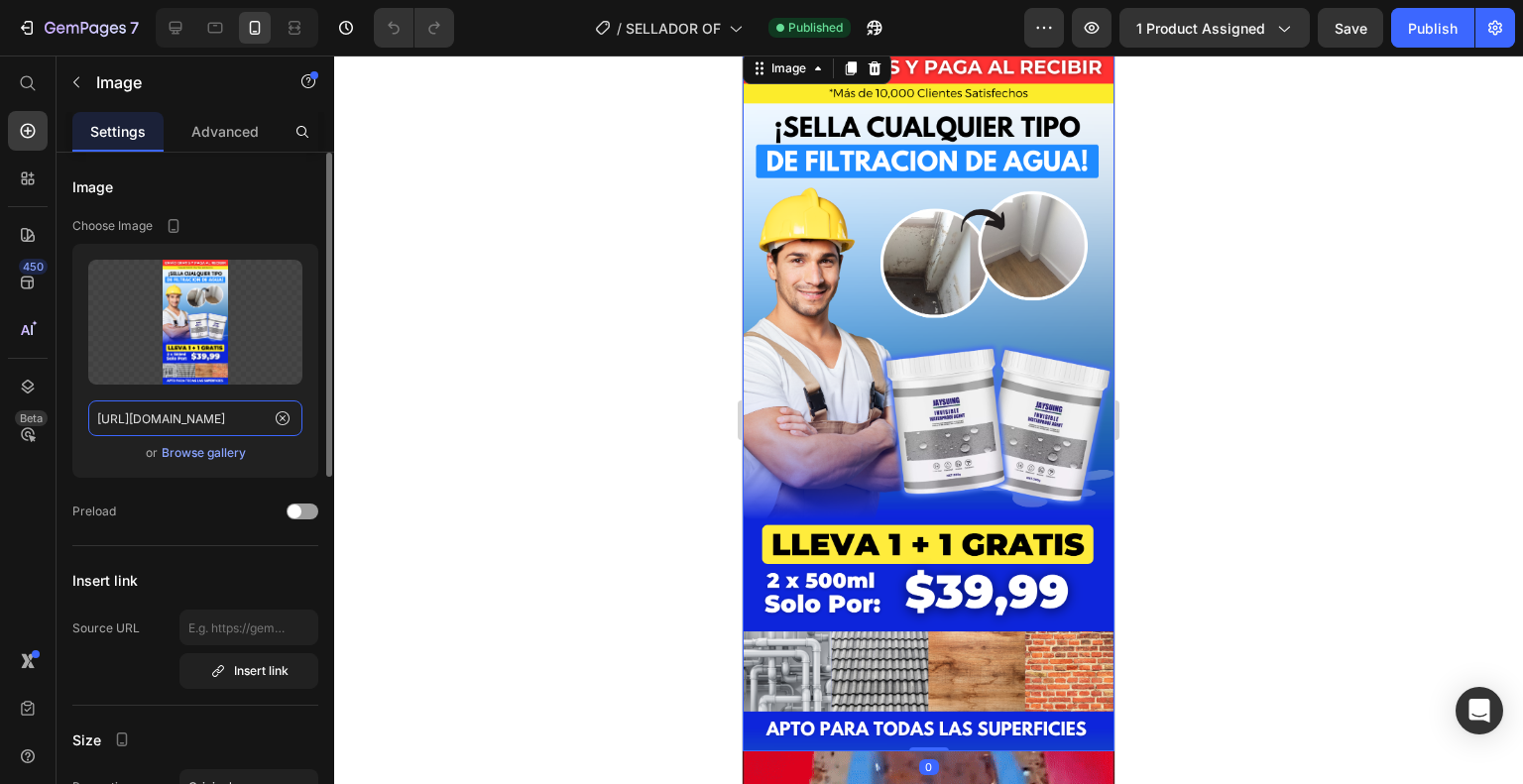click on "https://i.ibb.co/3984zCbM/1-5.png" 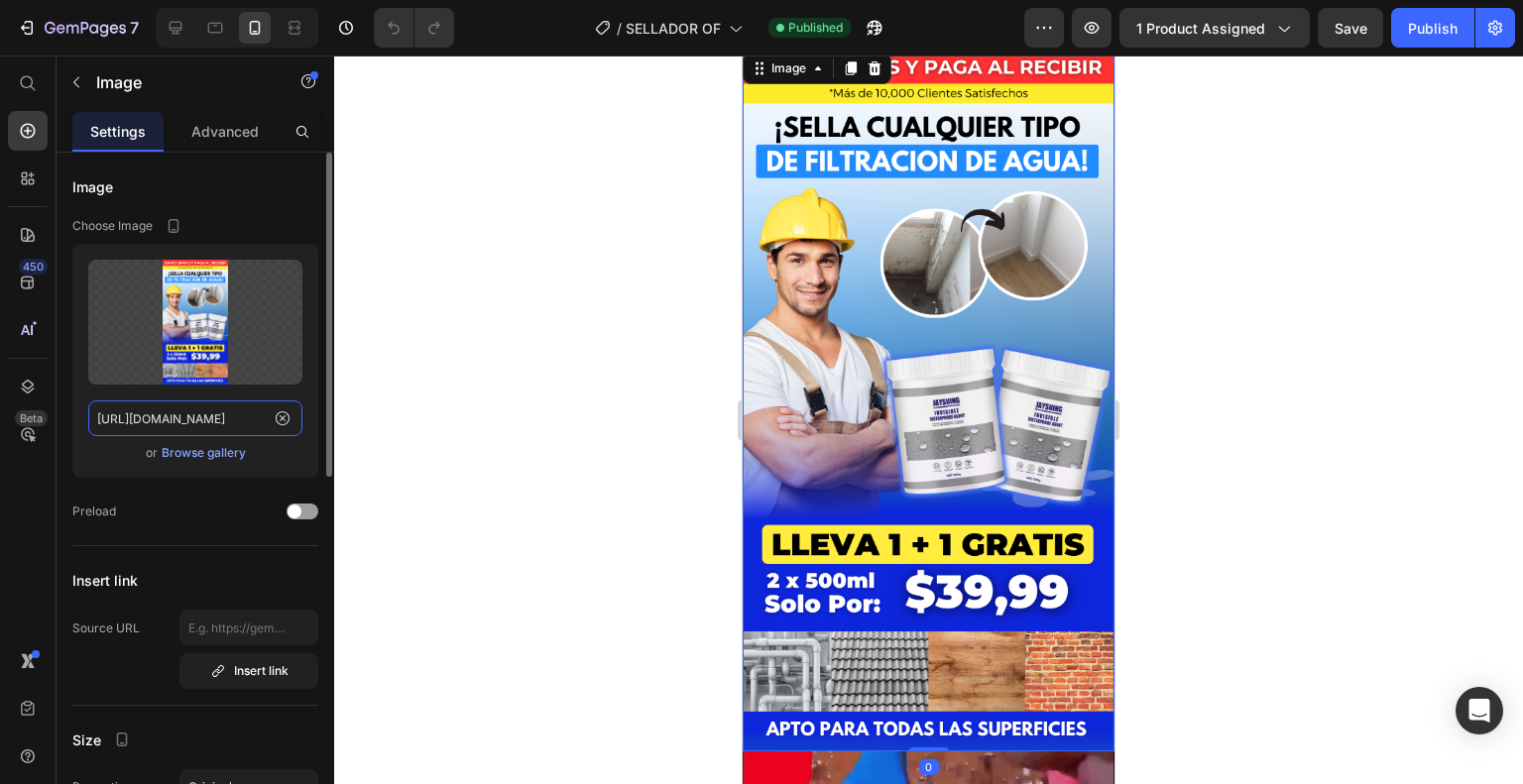 paste on "fVPY2sfX/4.jp" 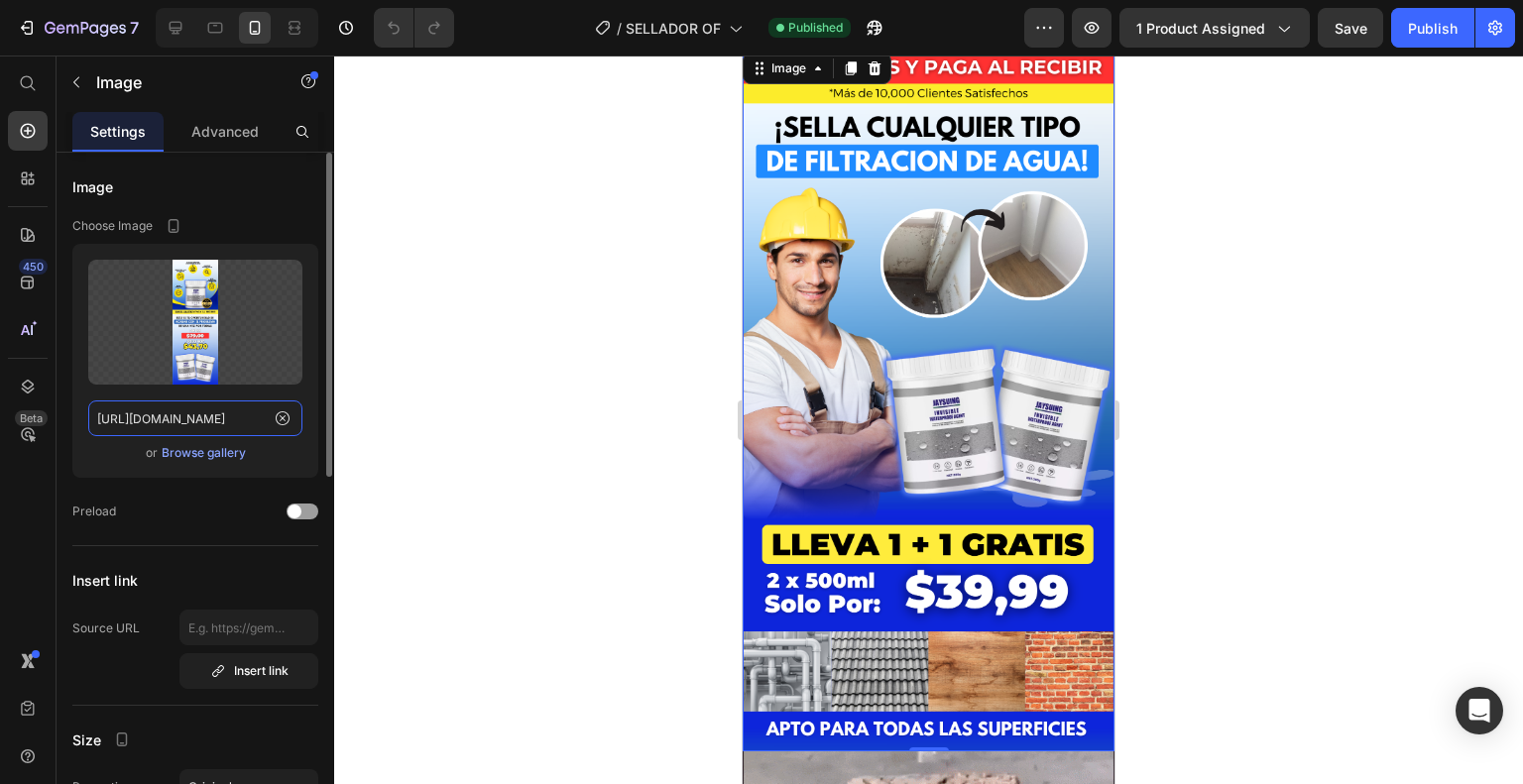 scroll, scrollTop: 343, scrollLeft: 0, axis: vertical 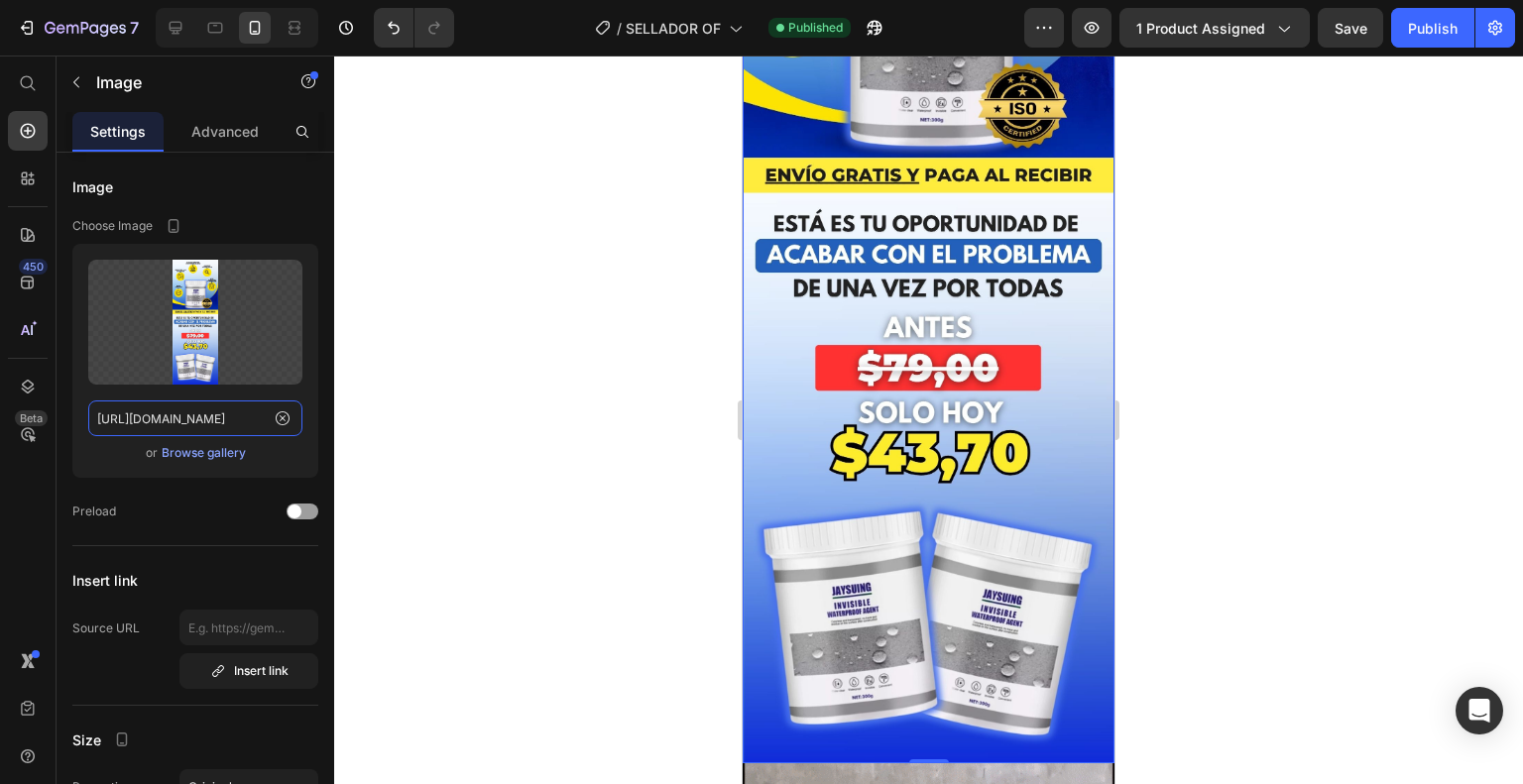 type on "https://i.ibb.co/fVPY2sfX/4.jpg" 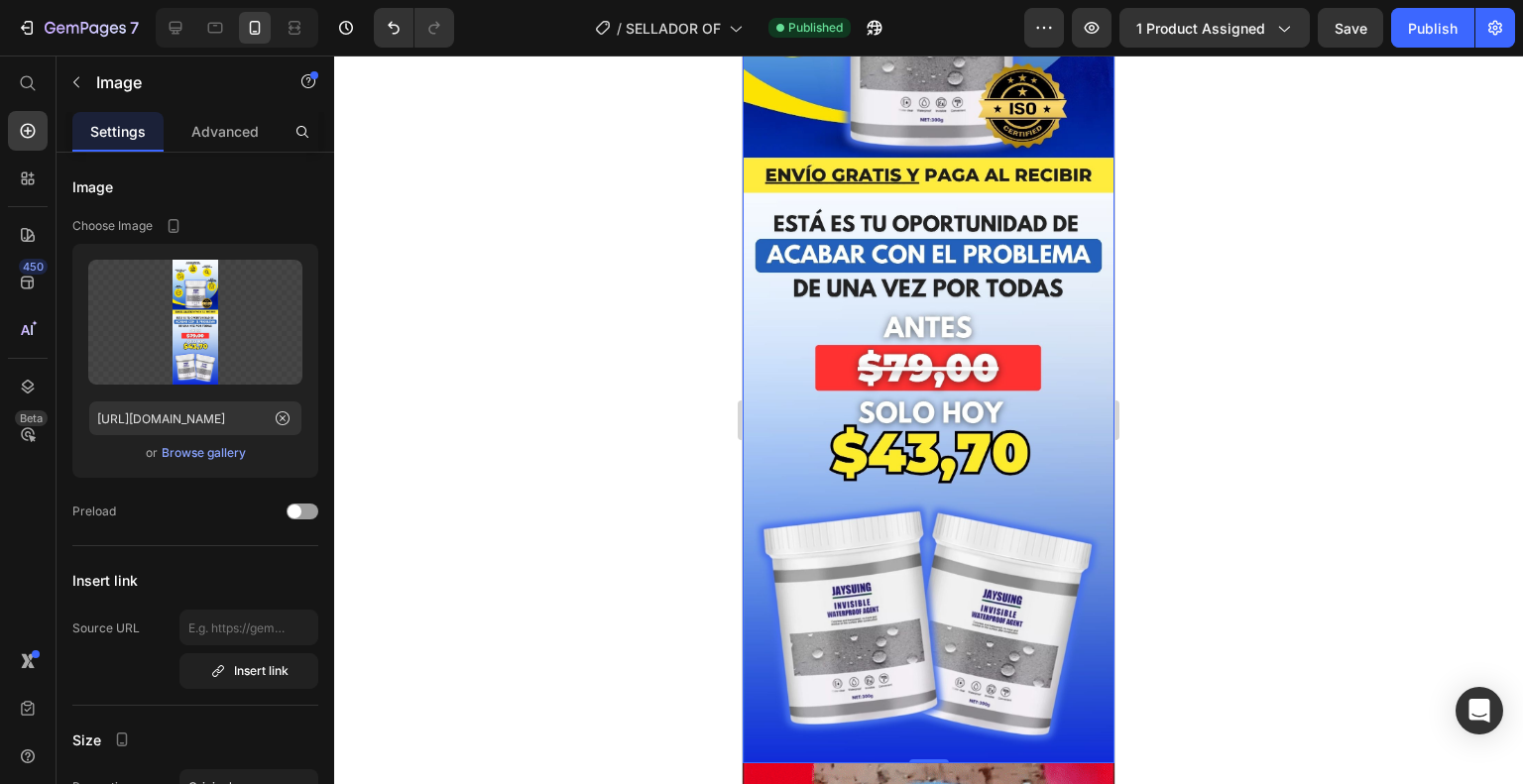 click 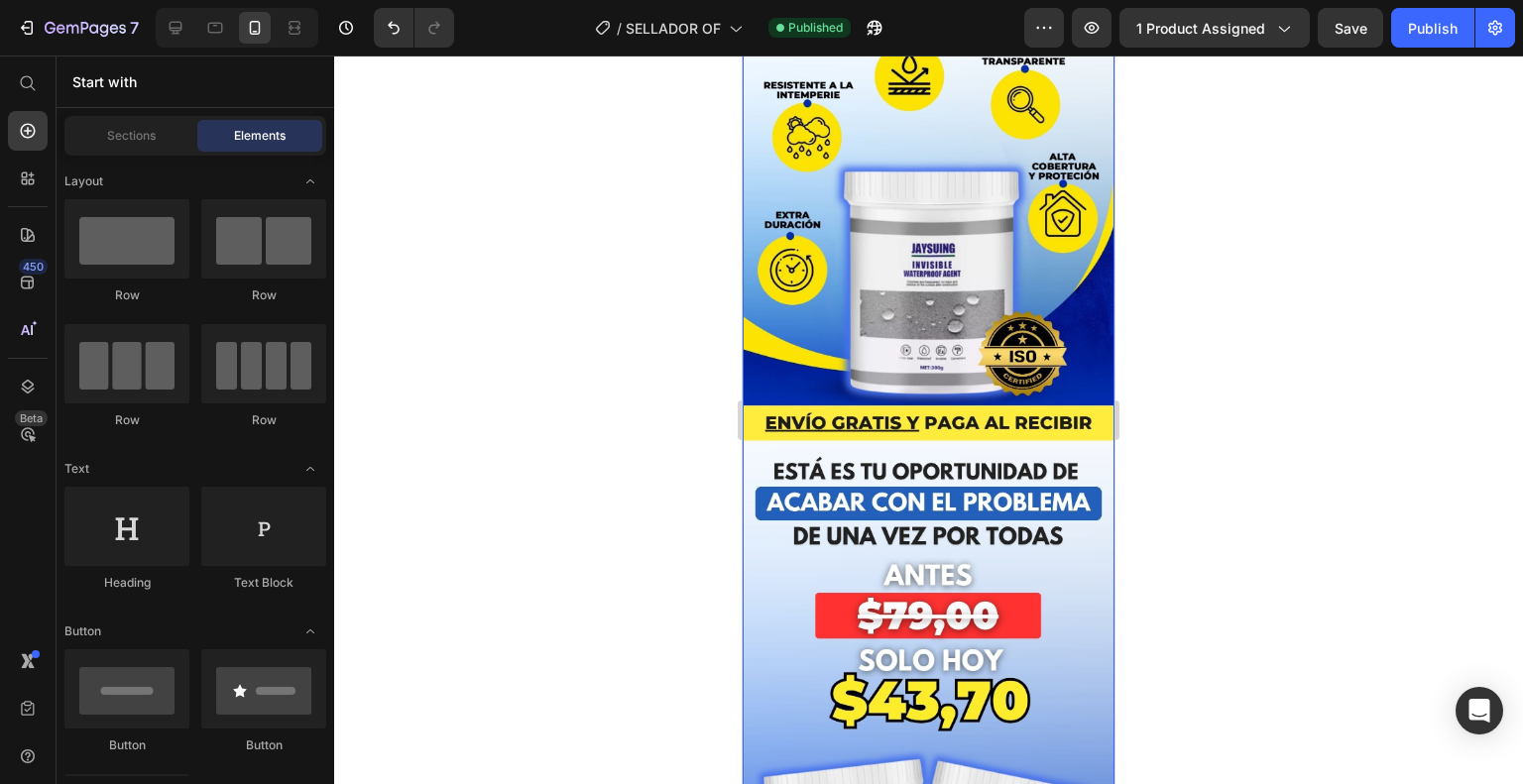 scroll, scrollTop: 0, scrollLeft: 0, axis: both 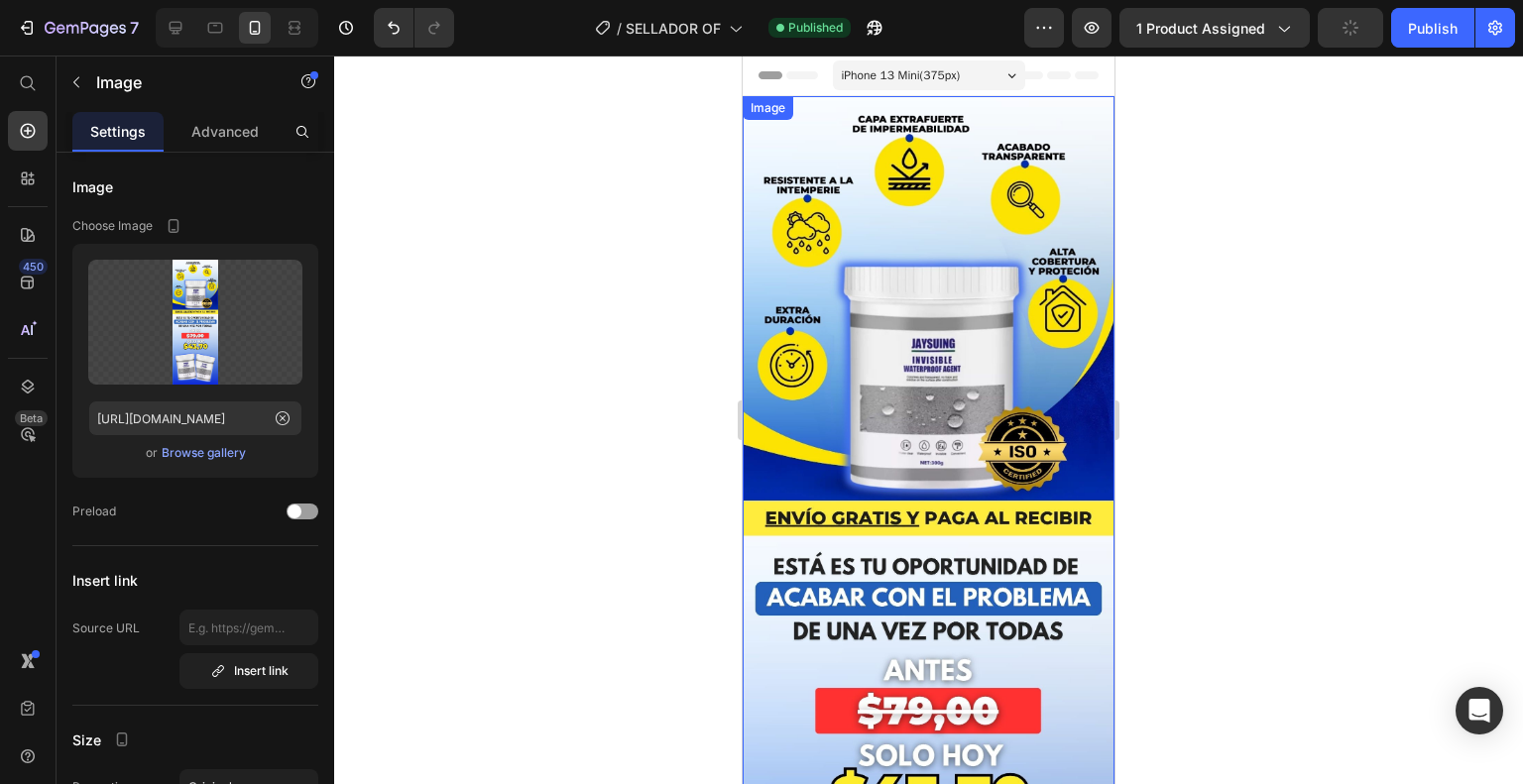 click at bounding box center [928, 601] 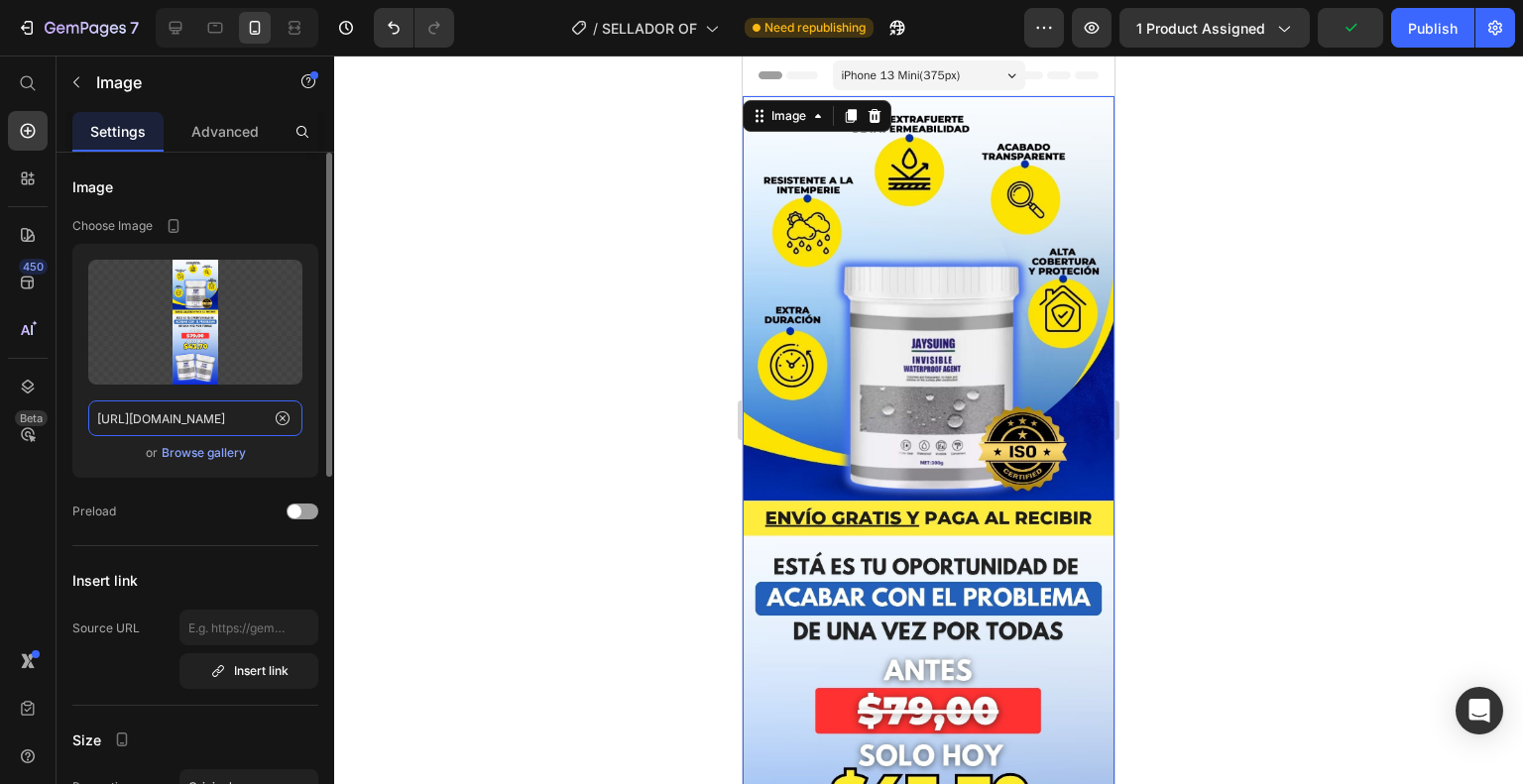 click on "https://i.ibb.co/fVPY2sfX/4.jpg" 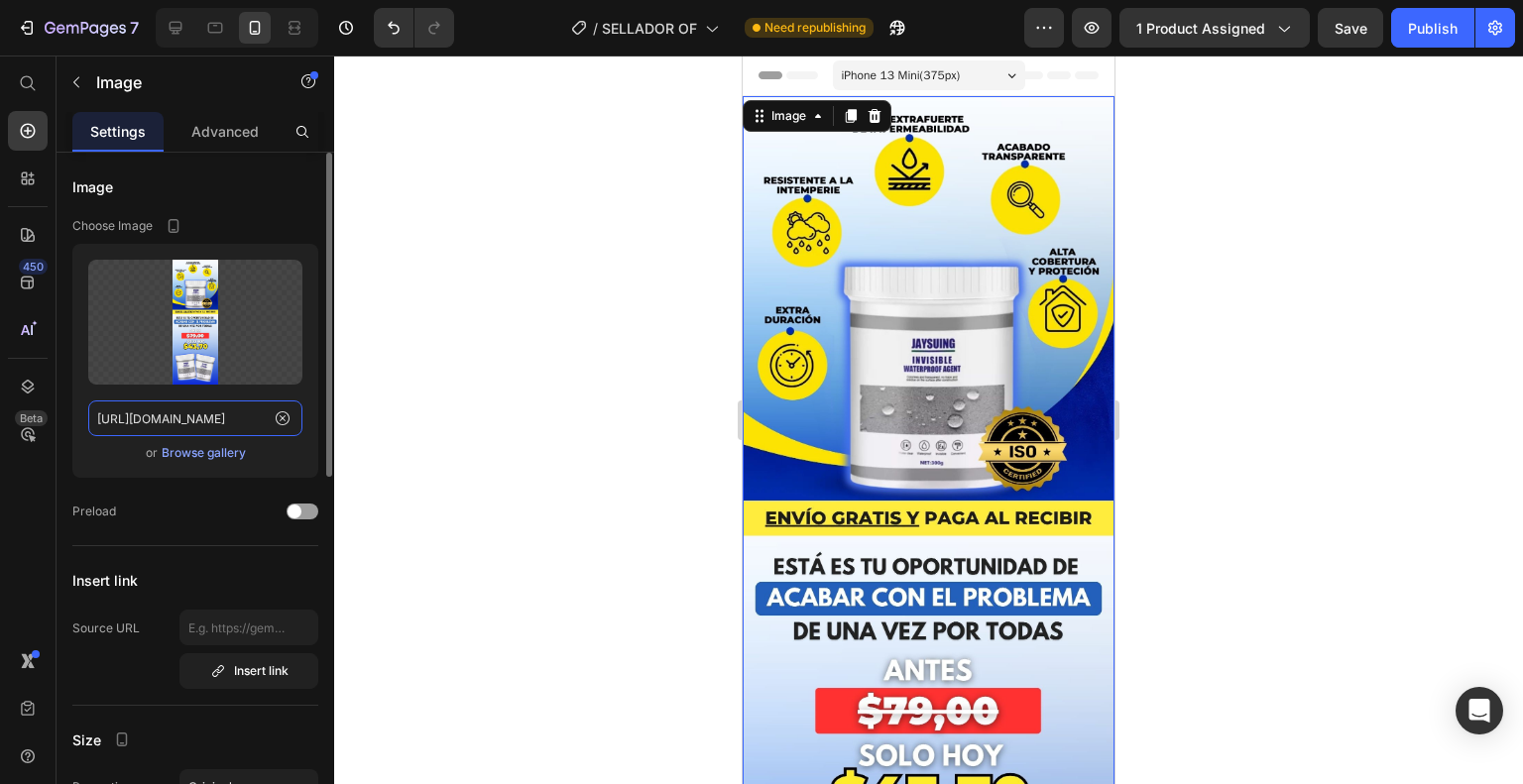 click on "https://i.ibb.co/fVPY2sfX/4.jpg" 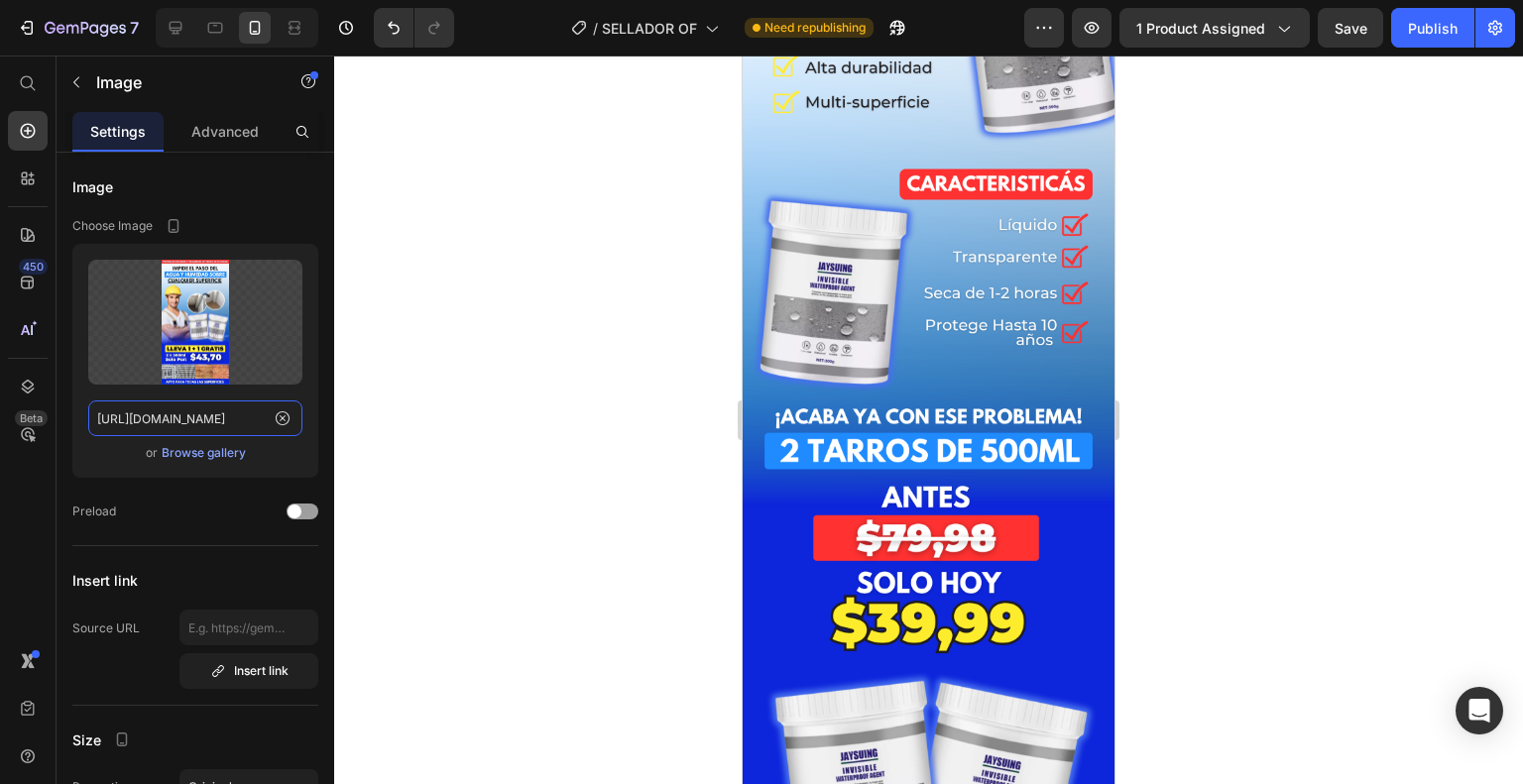 scroll, scrollTop: 1271, scrollLeft: 0, axis: vertical 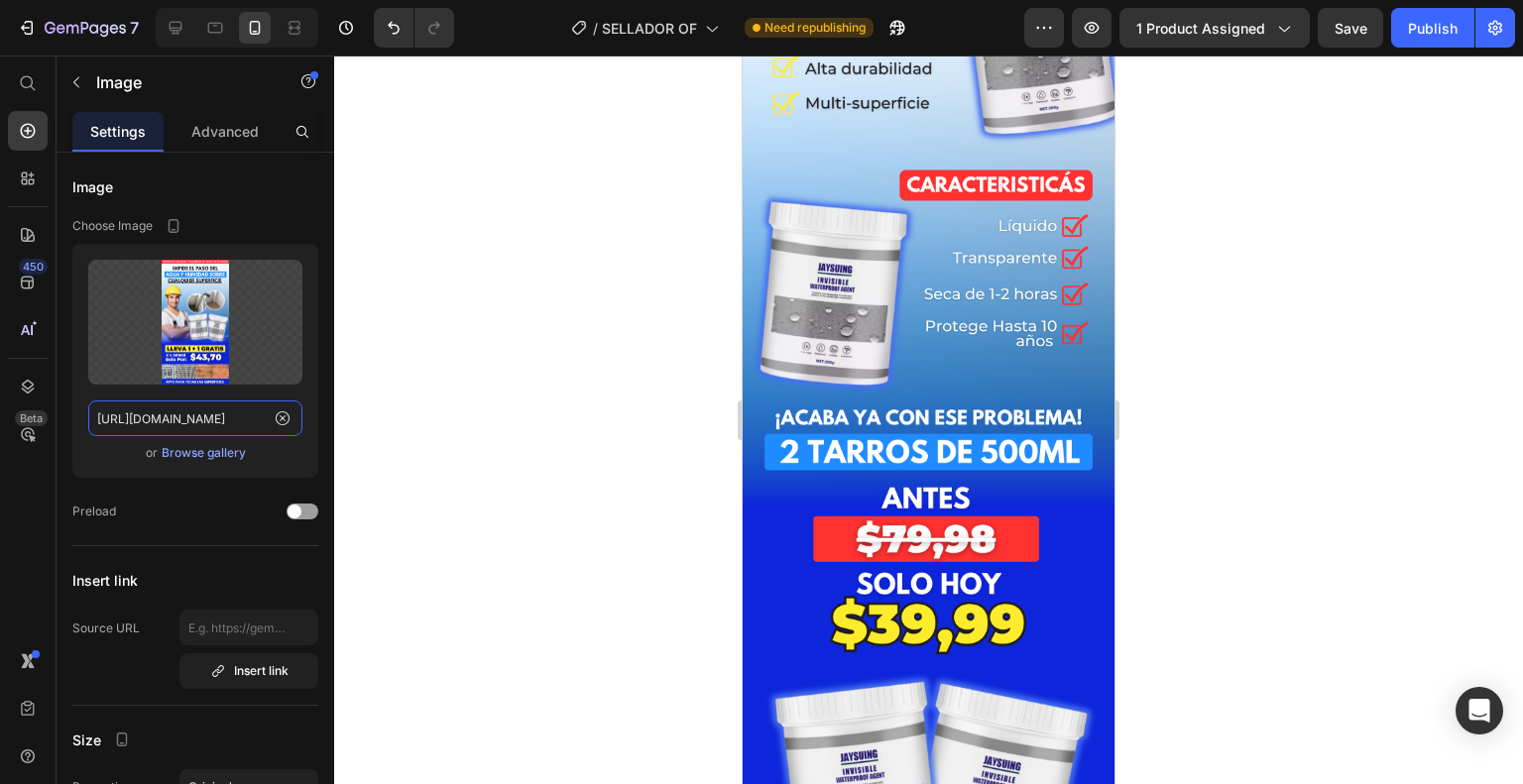 type on "https://i.ibb.co/Rk2sTMzG/1.jpg" 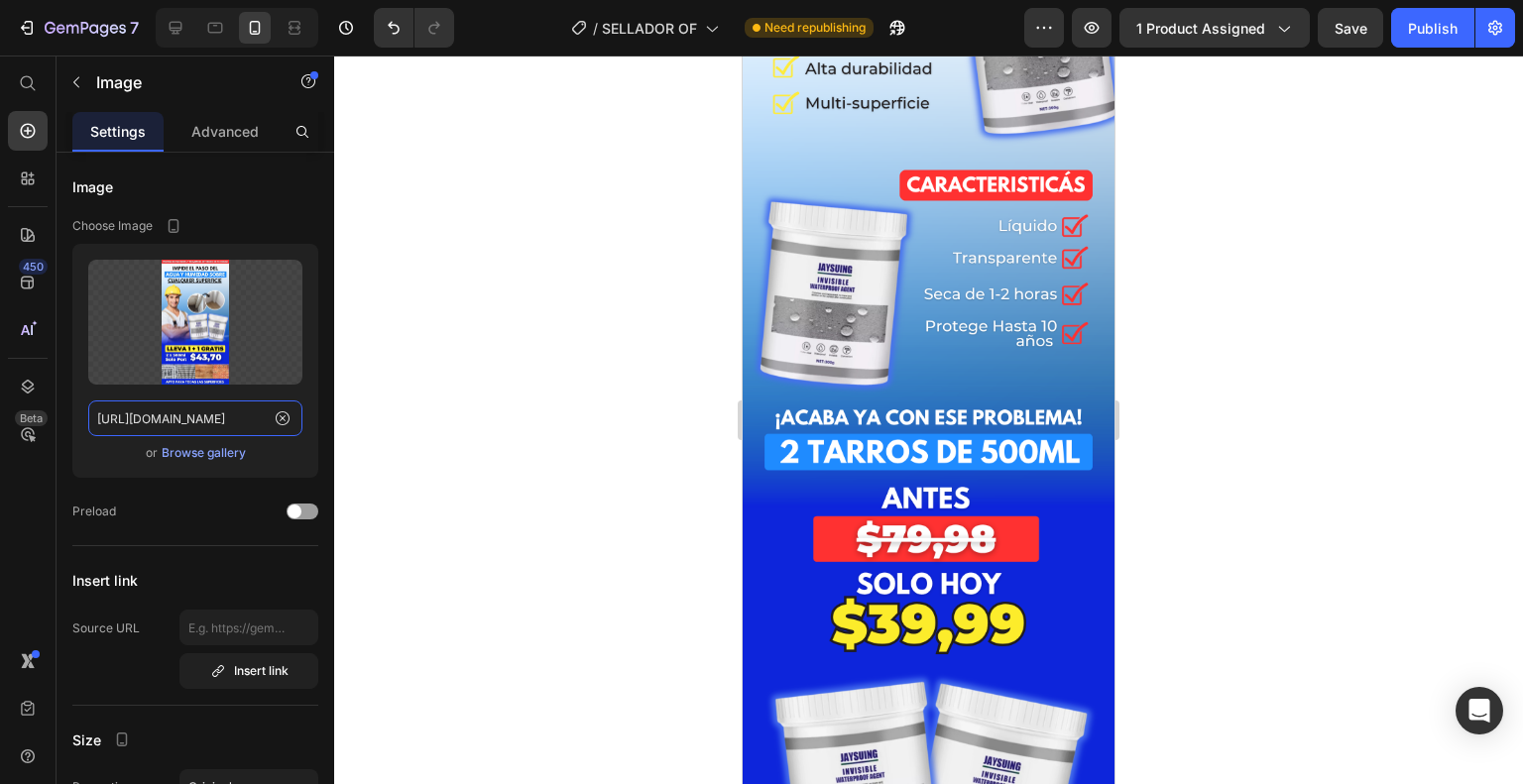 scroll, scrollTop: 0, scrollLeft: 0, axis: both 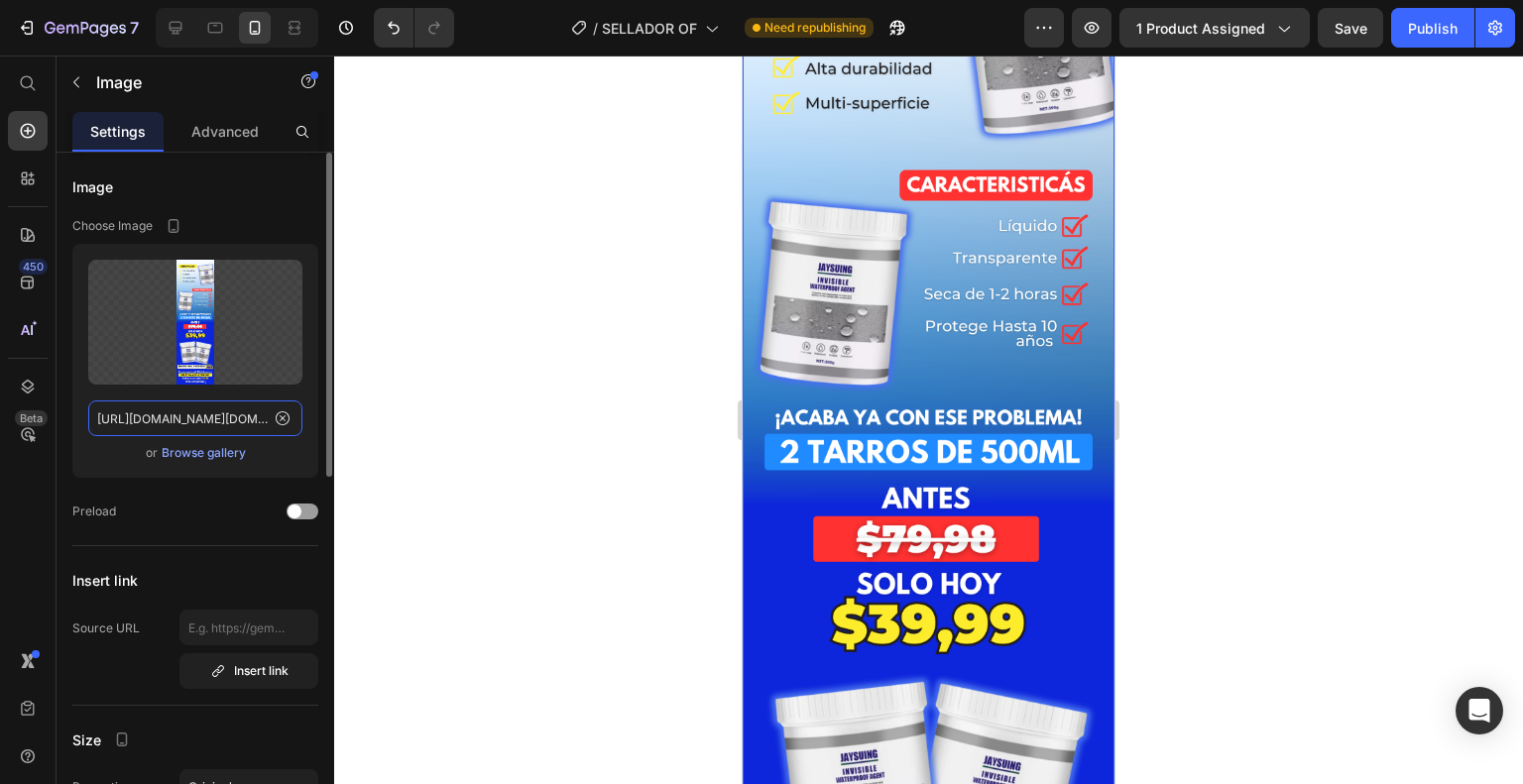 click on "https://i.ibb.co/C3JWLnGH/2-16.pnghttps://i.ibb.co/C3JWLnGH/2-16.png" 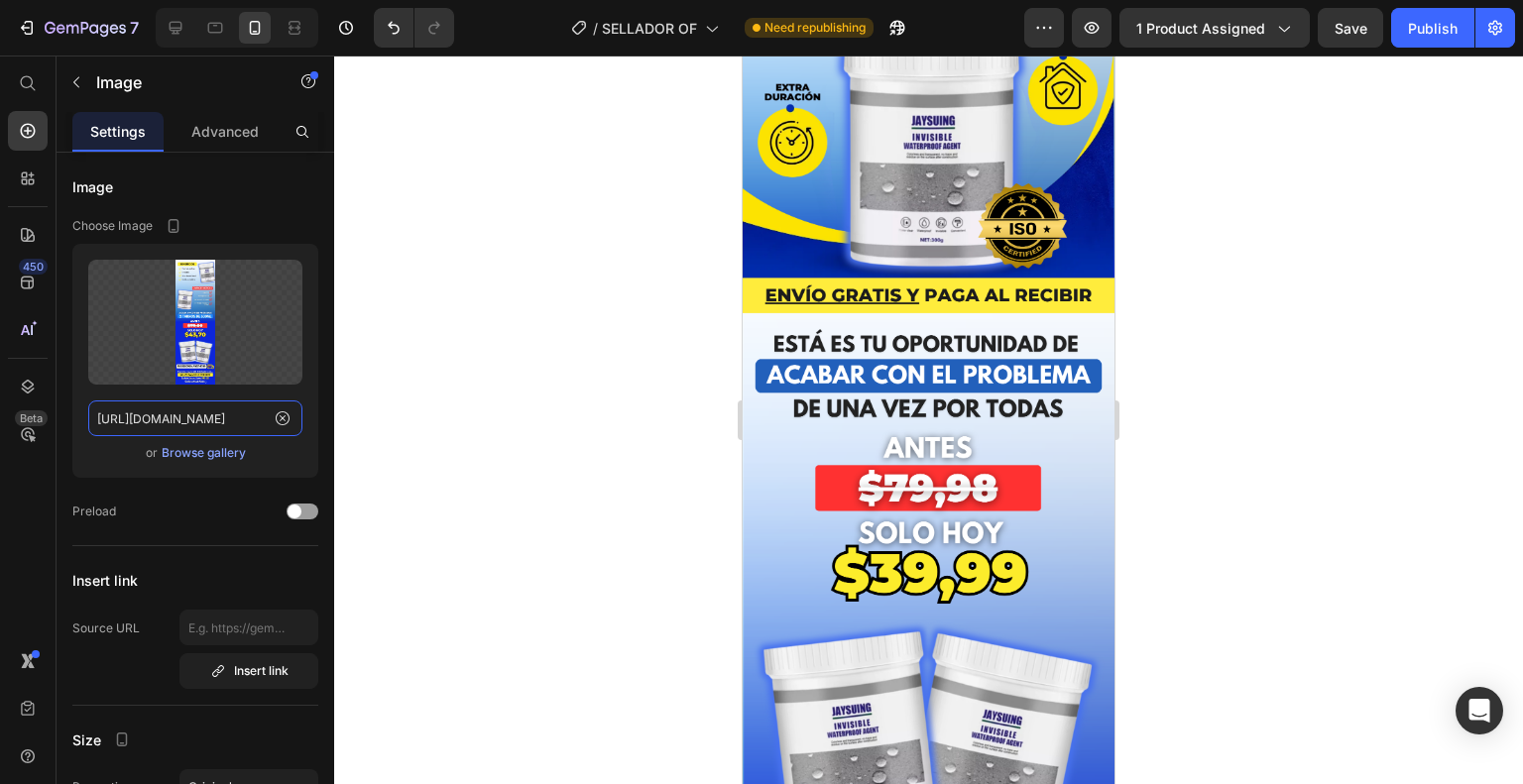 scroll, scrollTop: 4016, scrollLeft: 0, axis: vertical 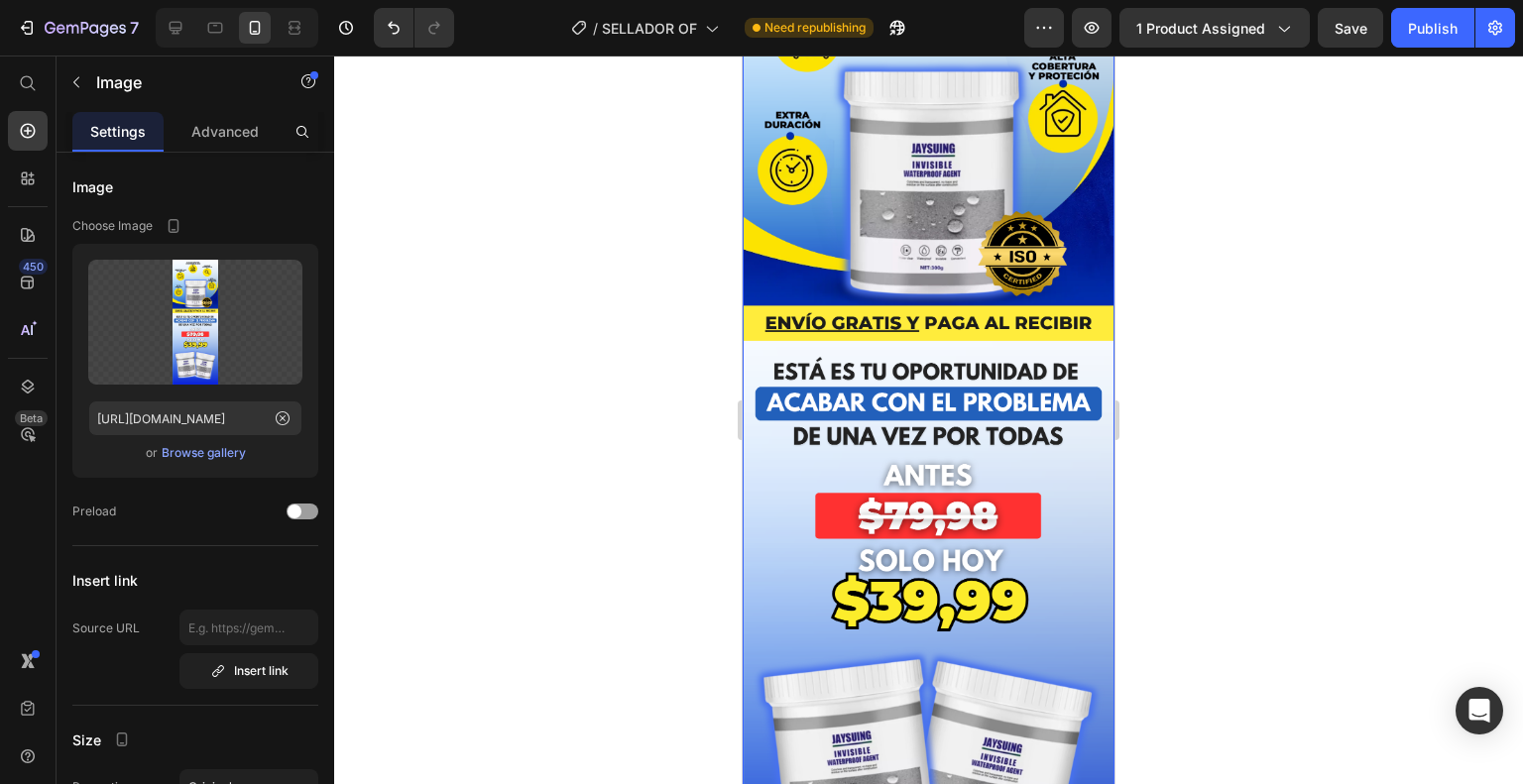 click at bounding box center [928, 415] 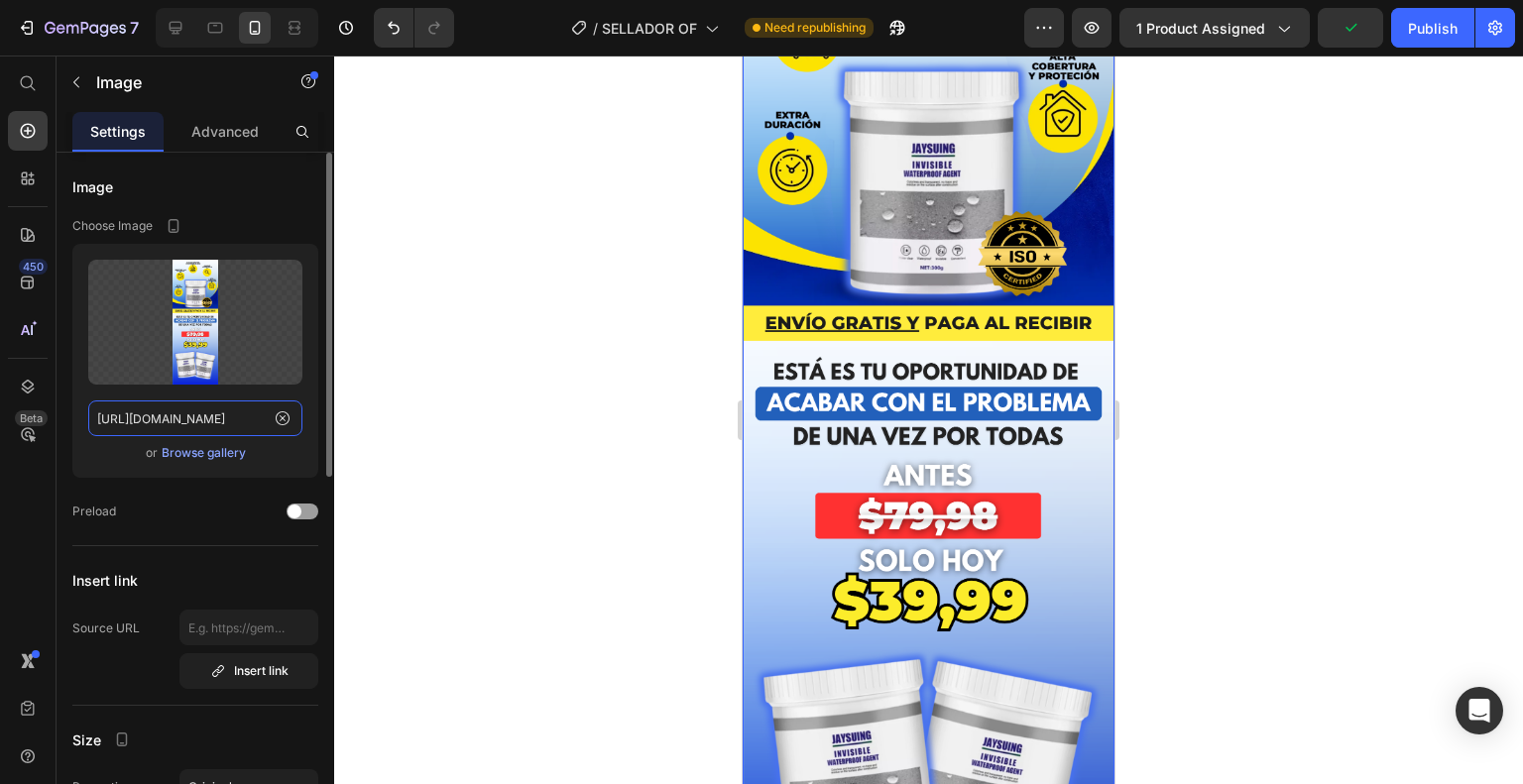 click on "https://i.ibb.co/k2YR2CrR/4-10.png" 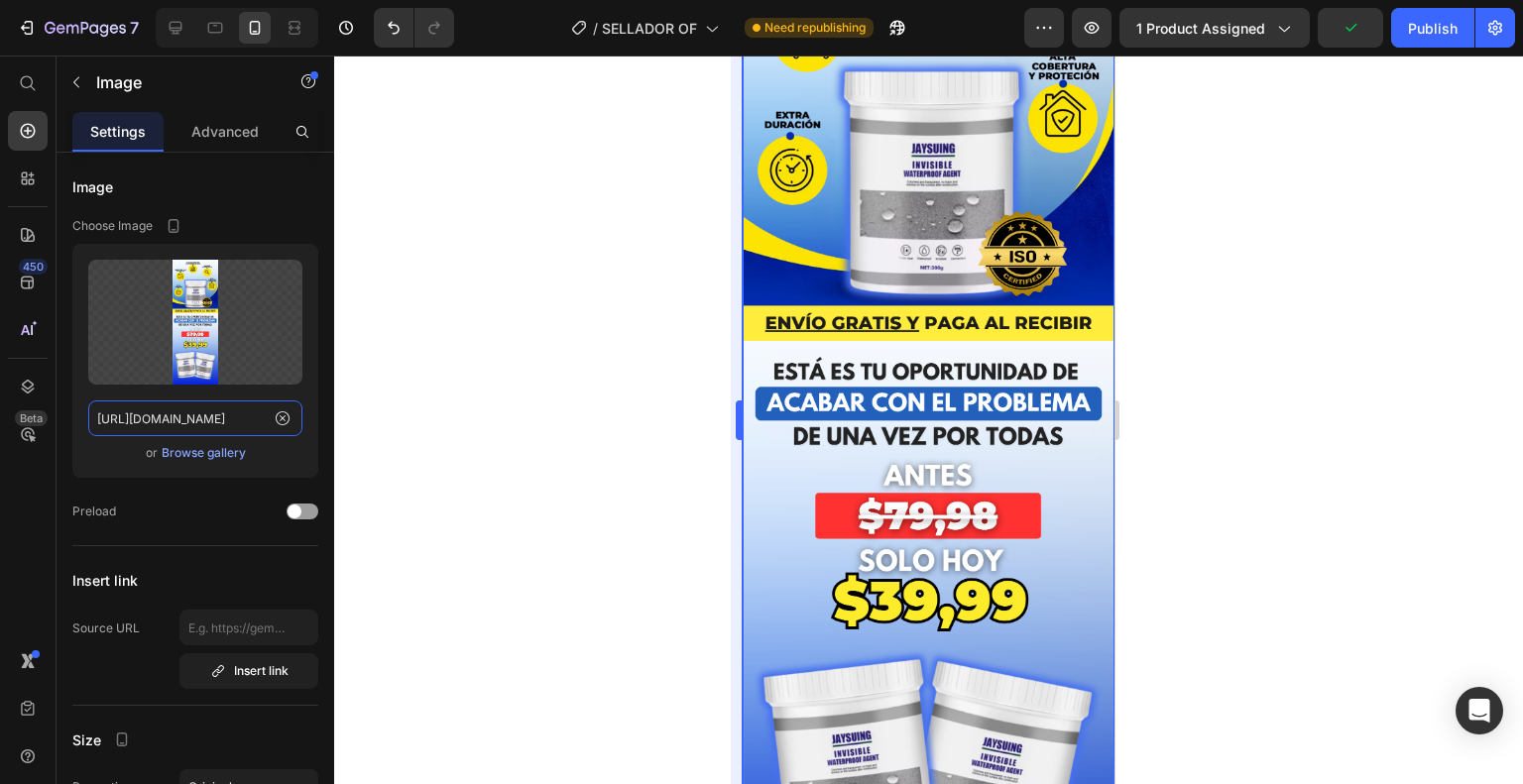 scroll, scrollTop: 0, scrollLeft: 25, axis: horizontal 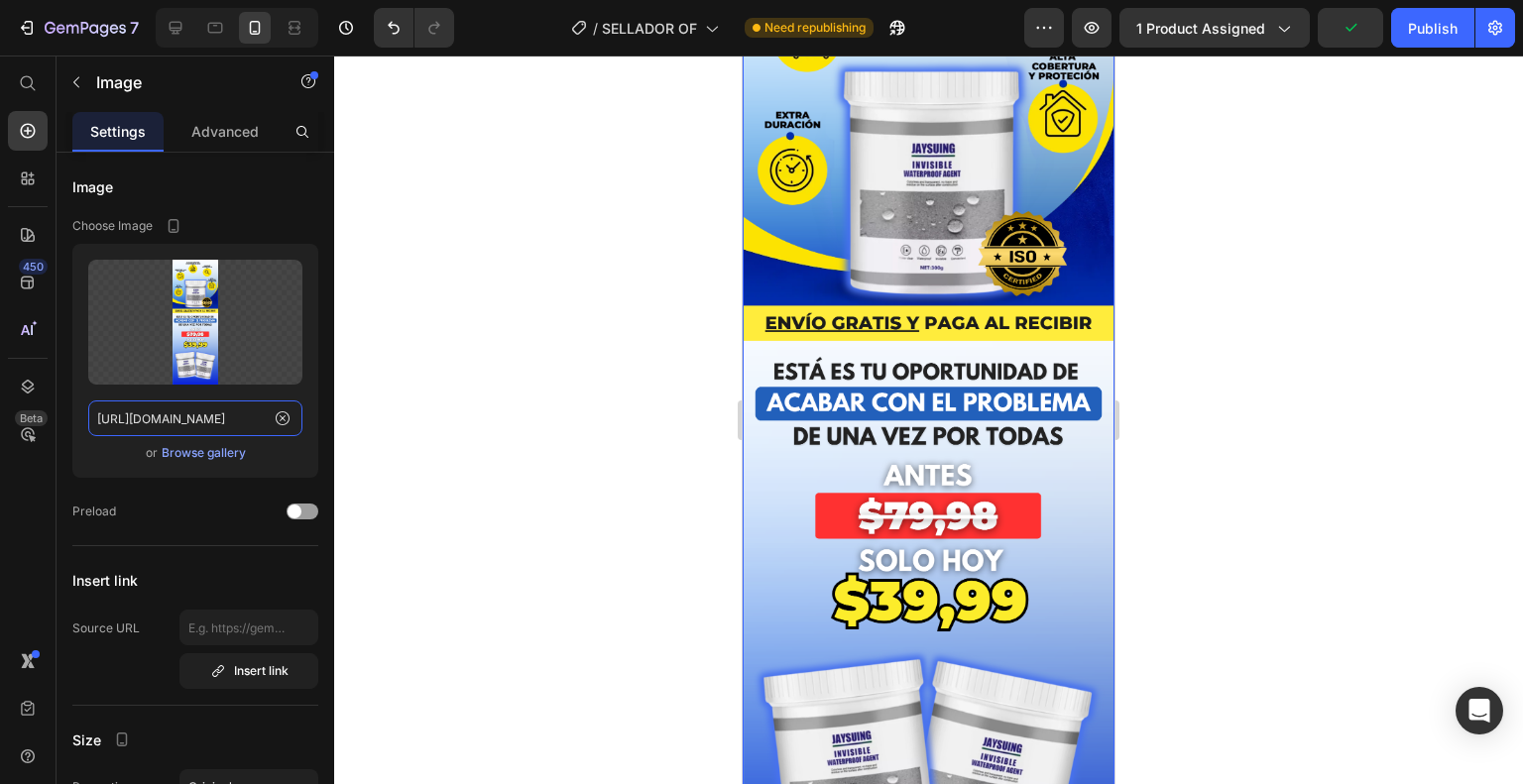 drag, startPoint x: 972, startPoint y: 469, endPoint x: 784, endPoint y: 448, distance: 189.16924 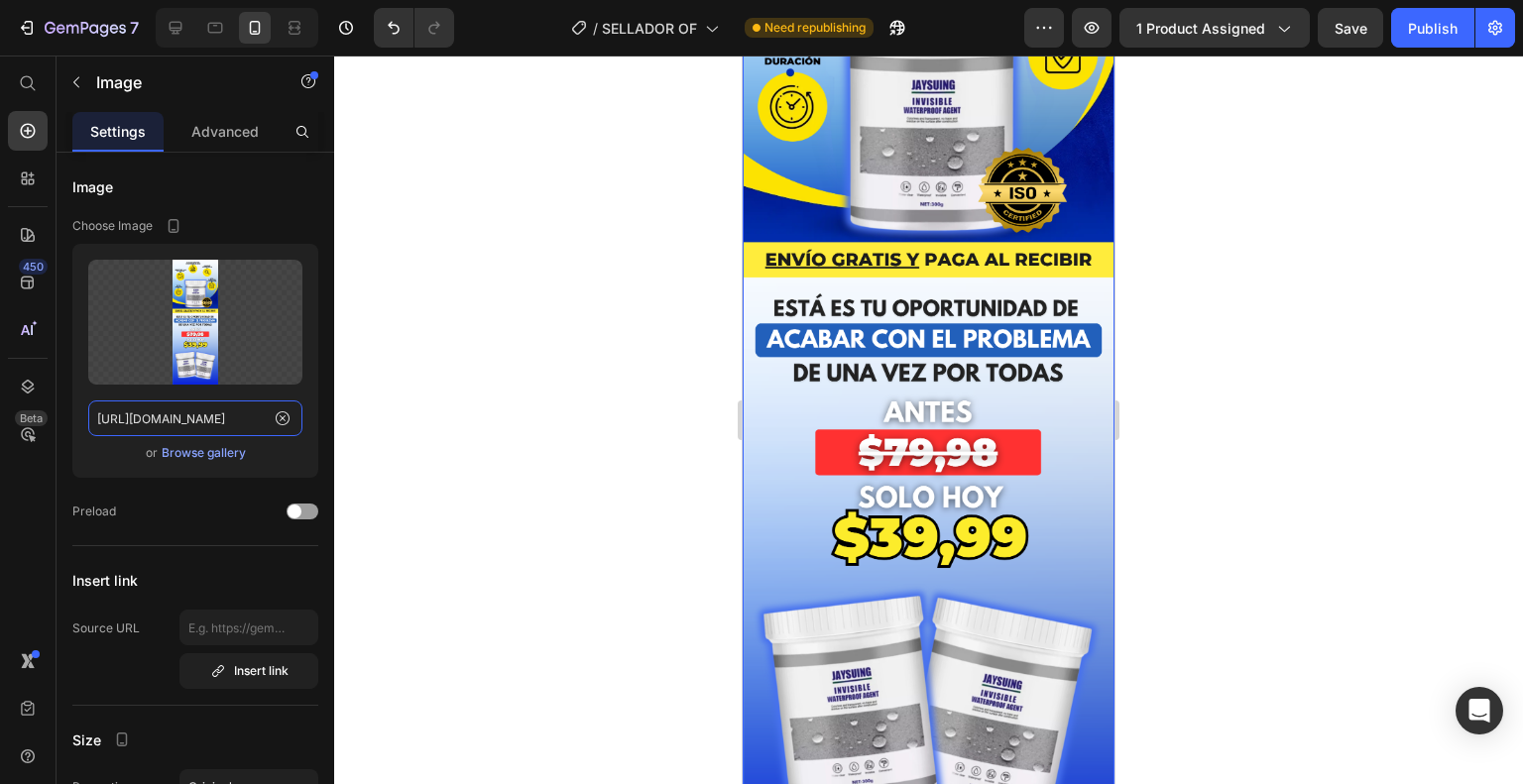 scroll, scrollTop: 4027, scrollLeft: 0, axis: vertical 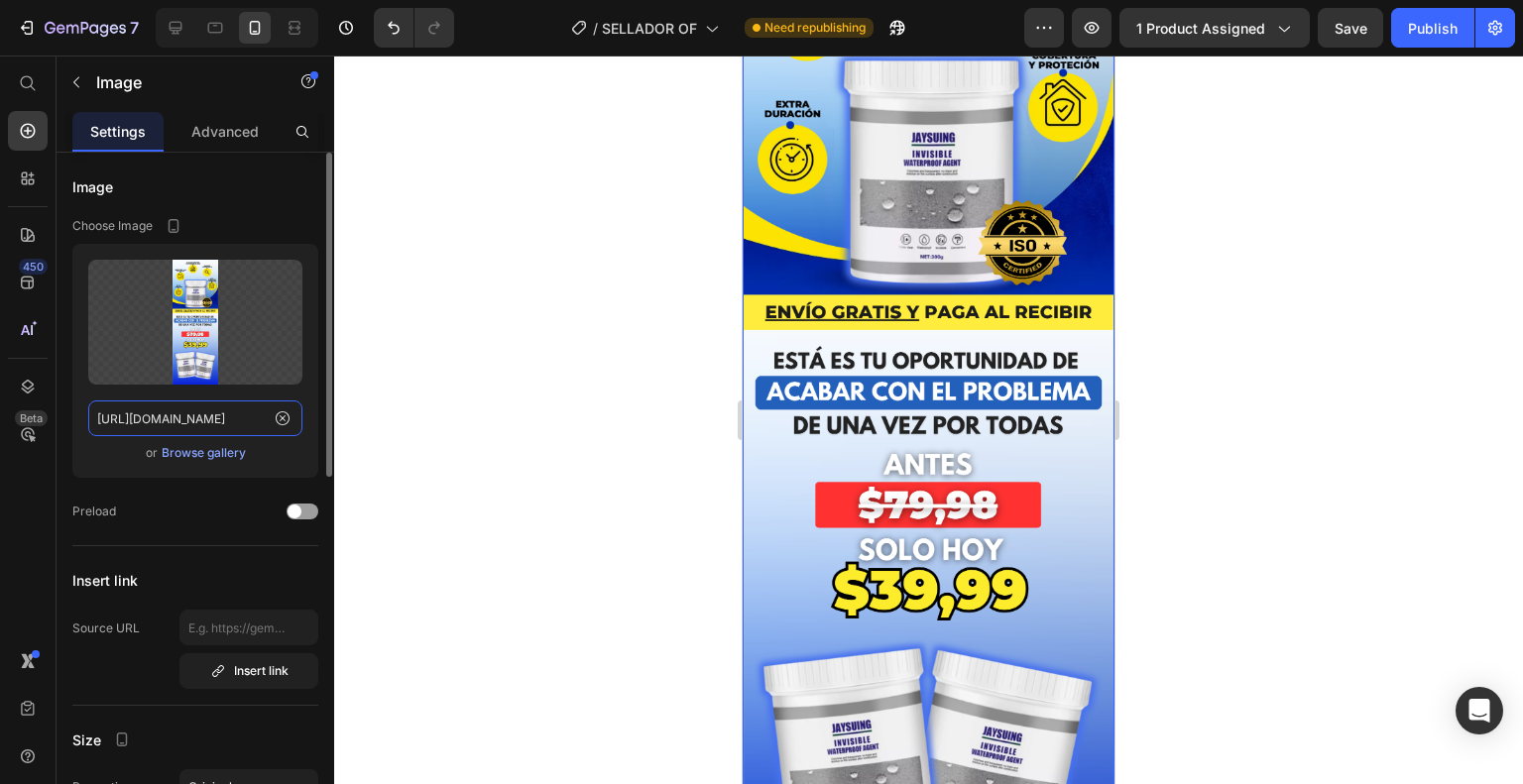 click on "https://i.ibb.co/k2YR2CrR/4-10.png" 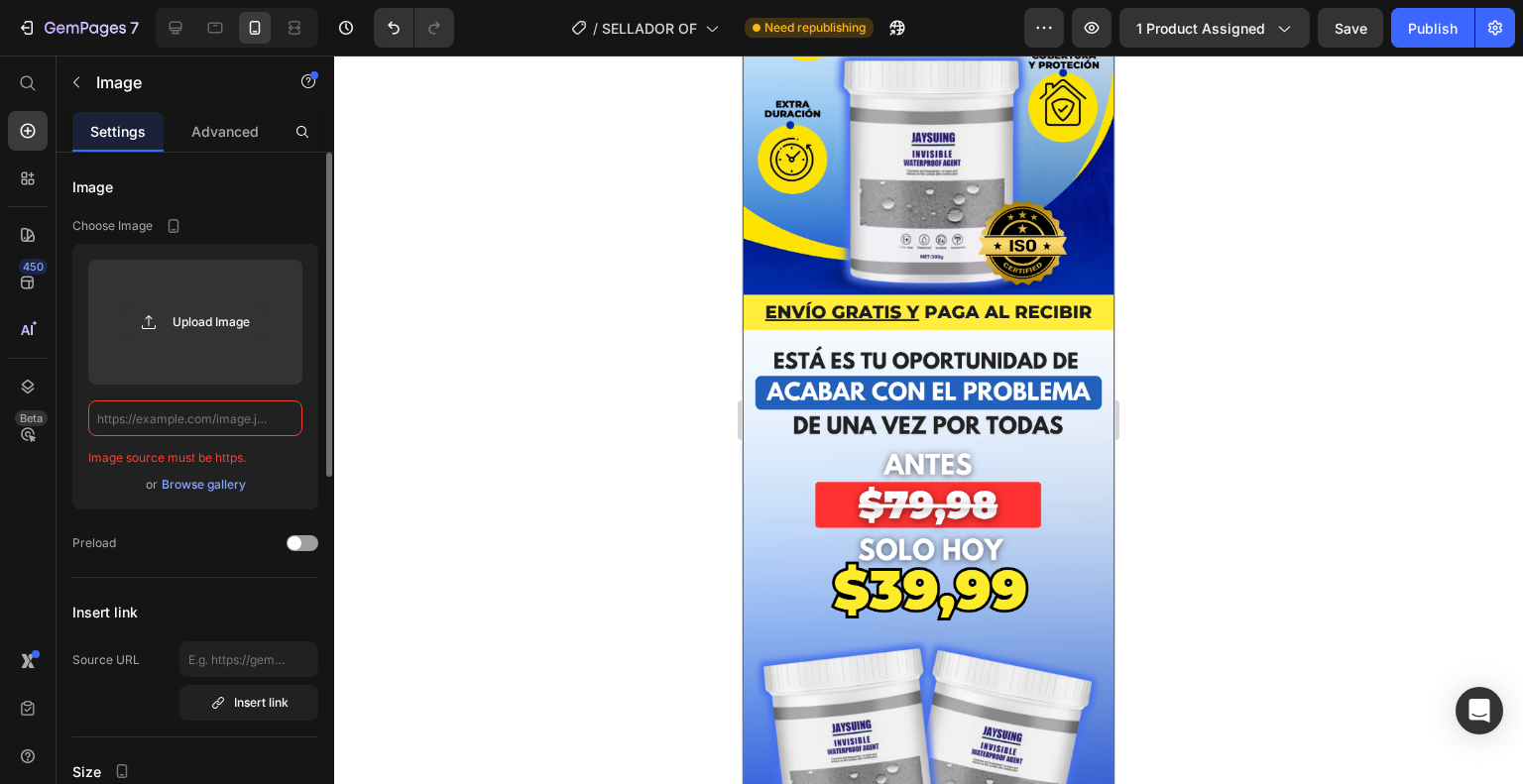 type on "v" 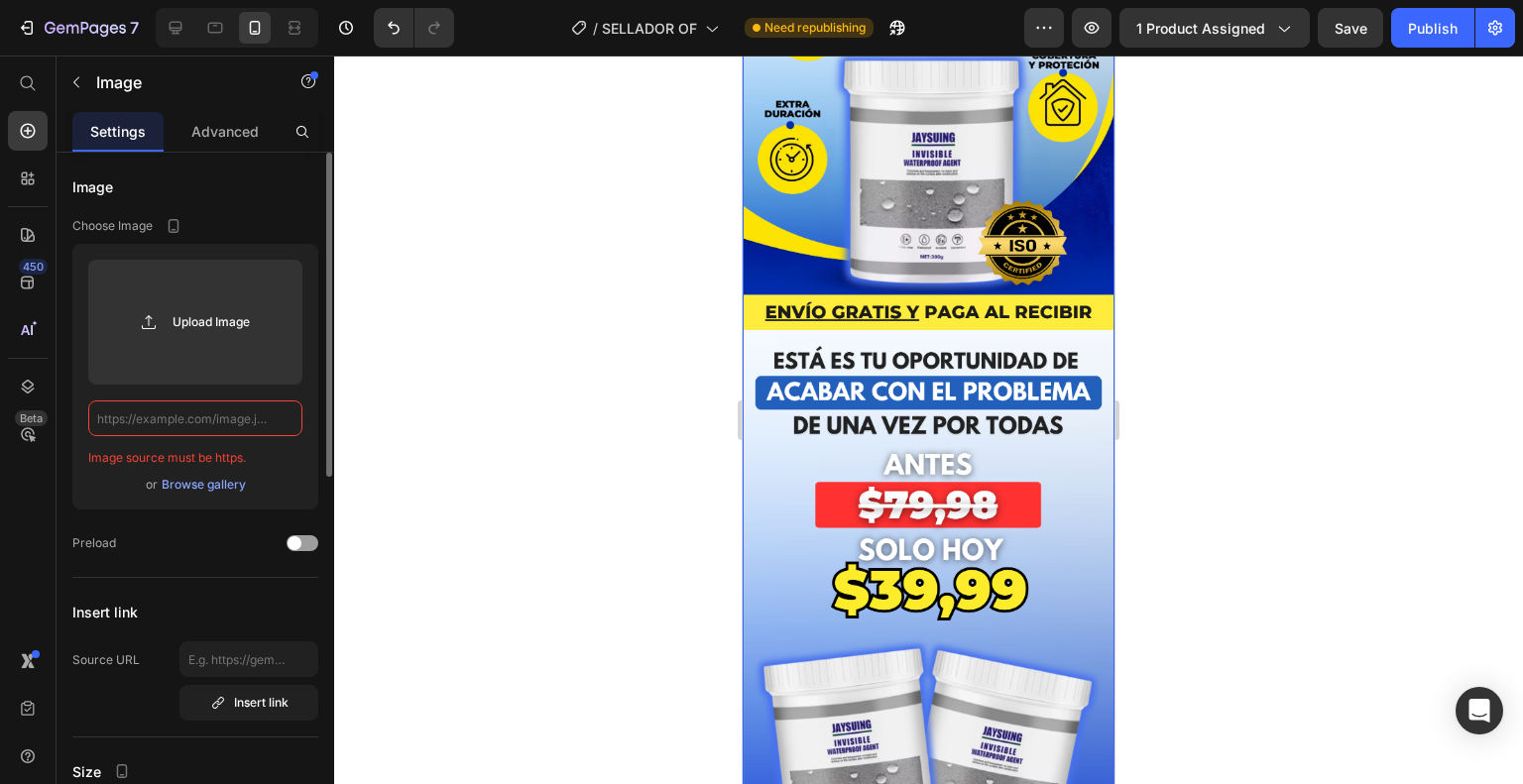 paste on "https://i.ibb.co/fVPY2sfX/4.jpg" 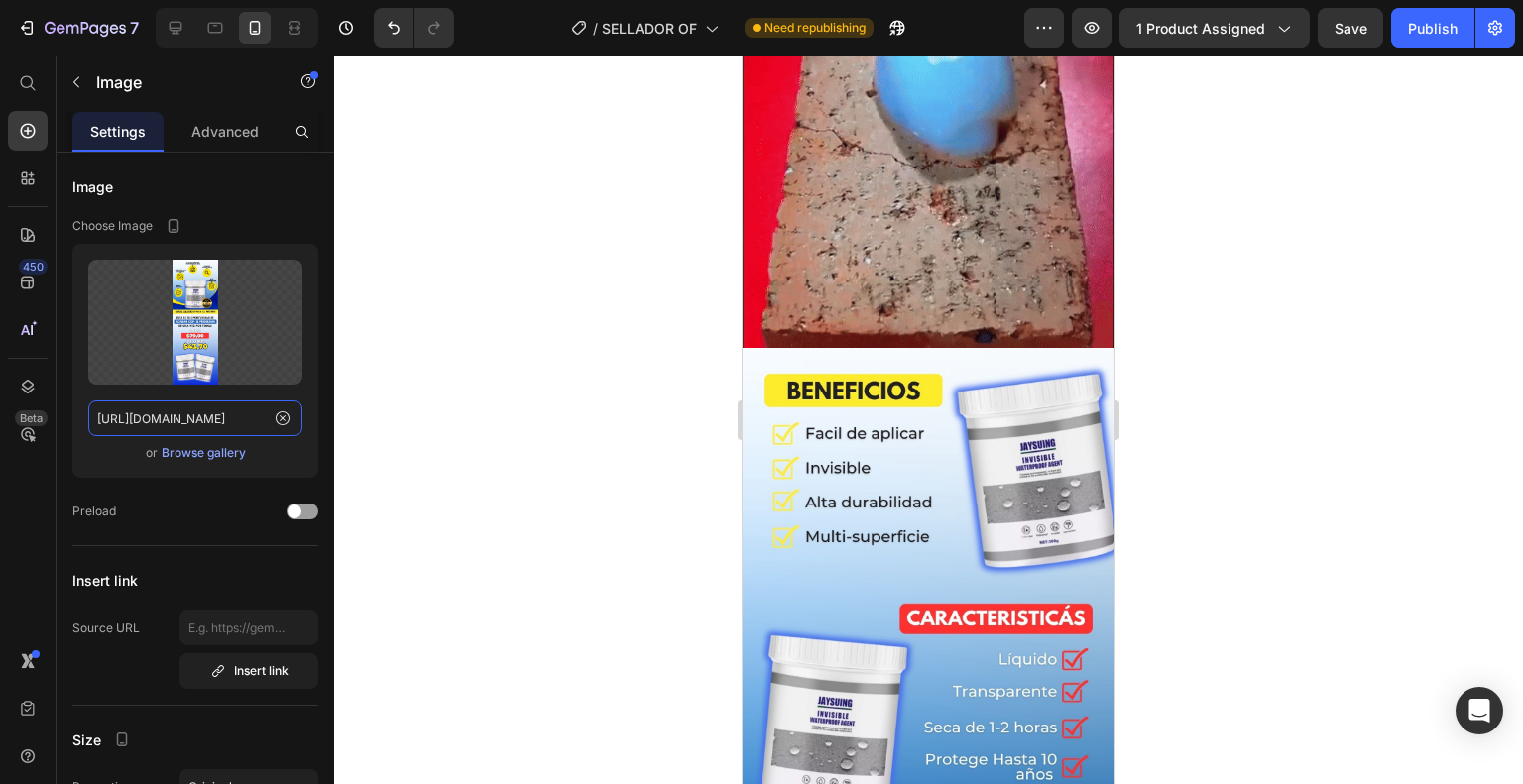 scroll, scrollTop: 0, scrollLeft: 0, axis: both 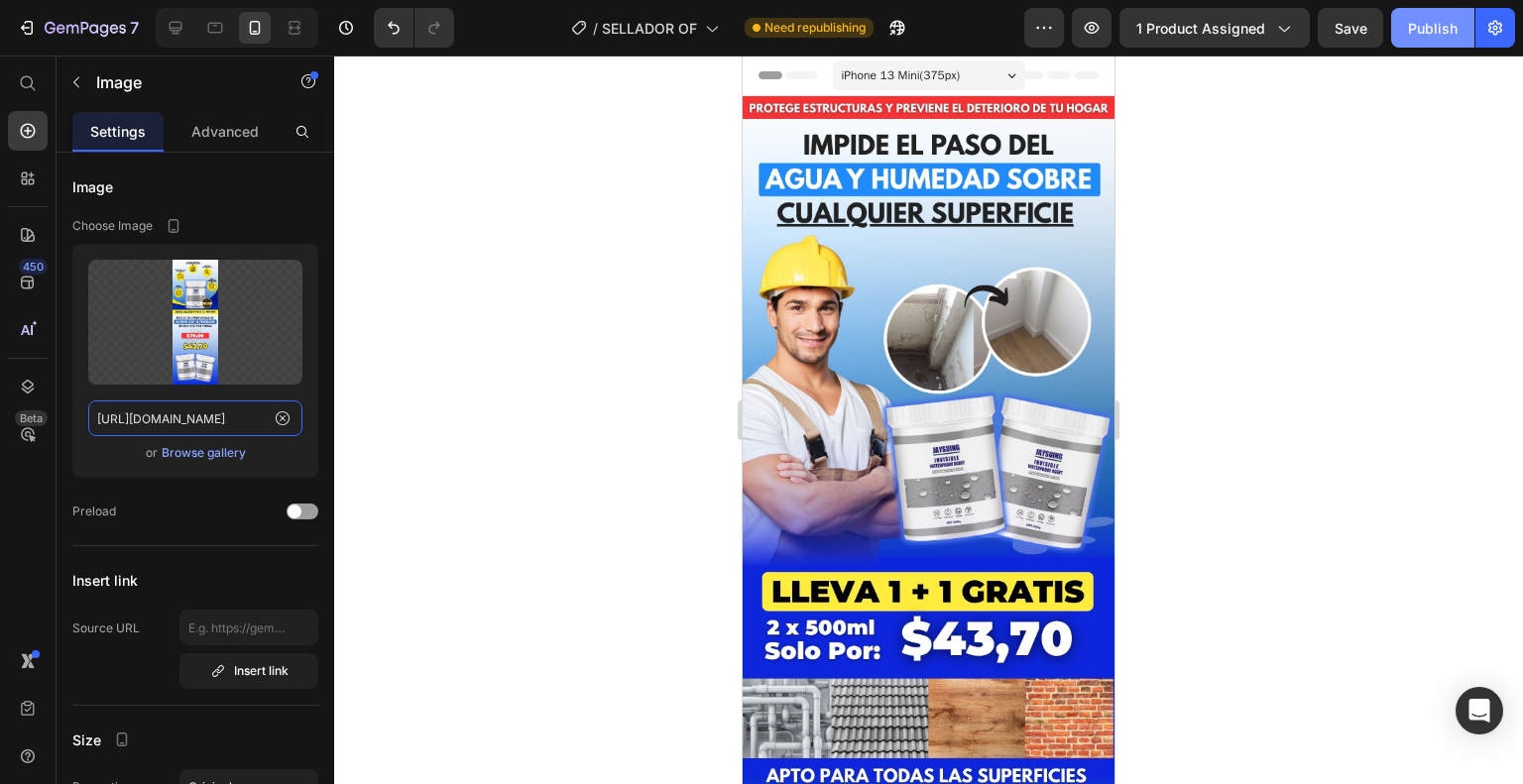 type on "https://i.ibb.co/fVPY2sfX/4.jpg" 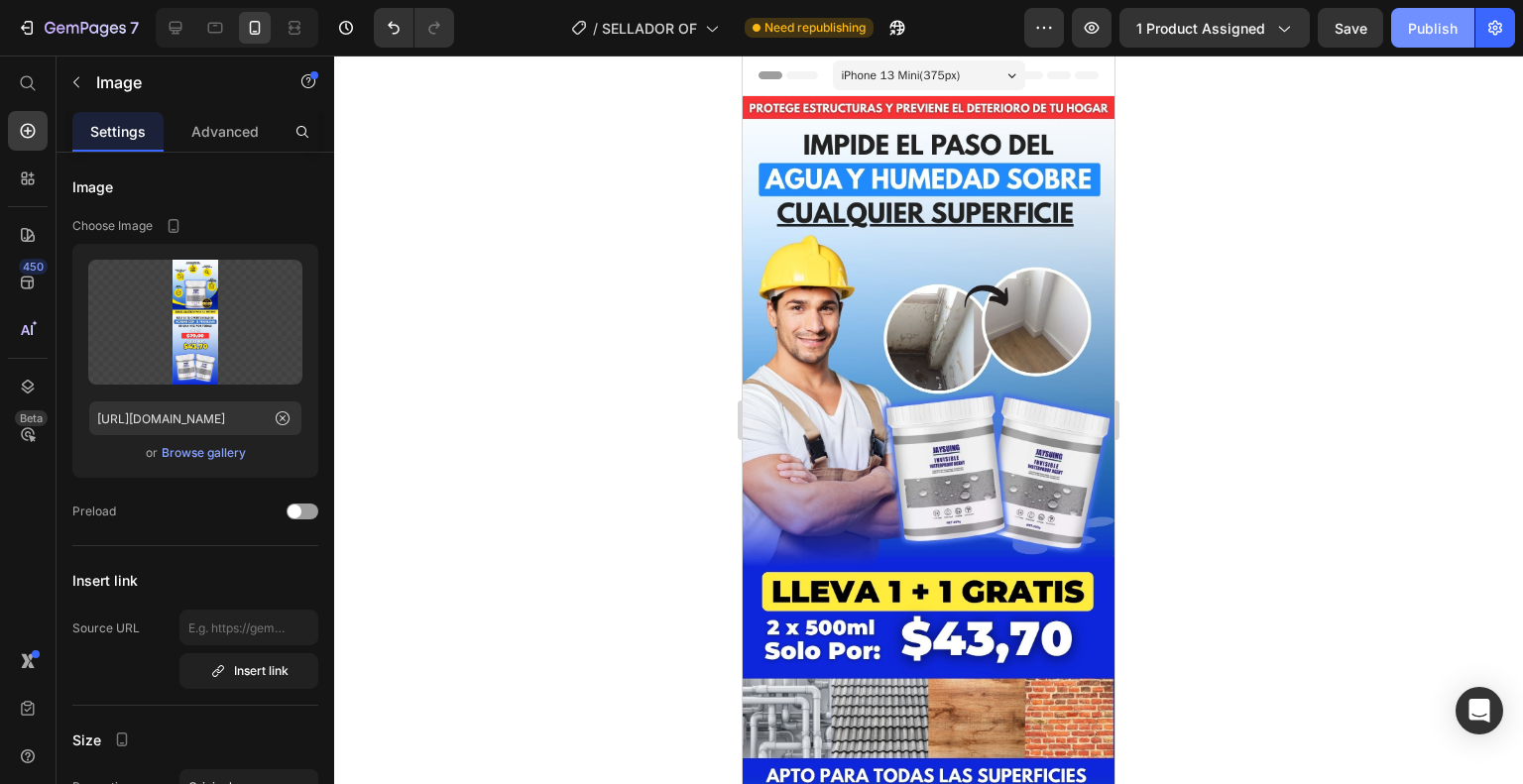 click on "Publish" at bounding box center [1433, 28] 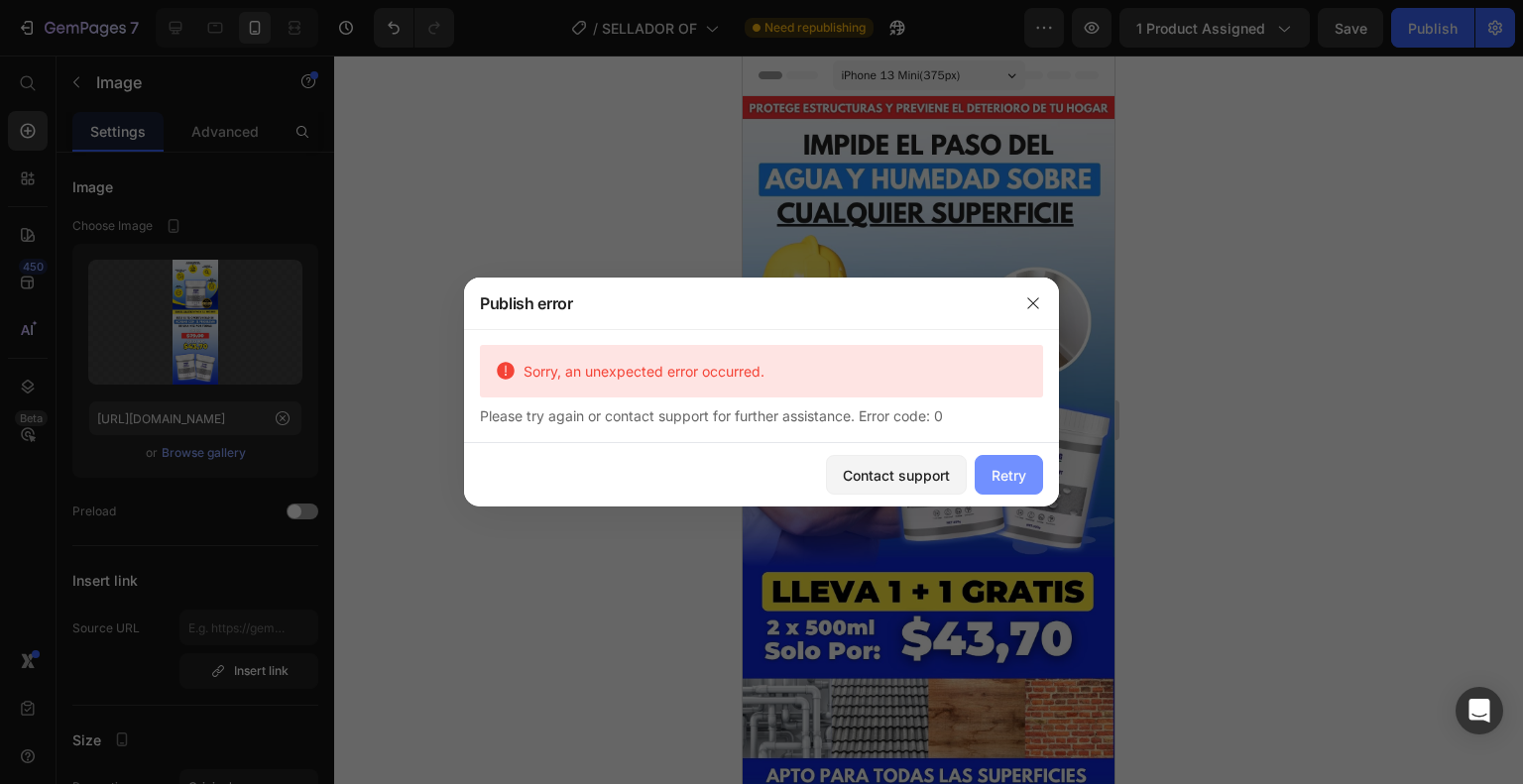 click on "Retry" at bounding box center [1008, 475] 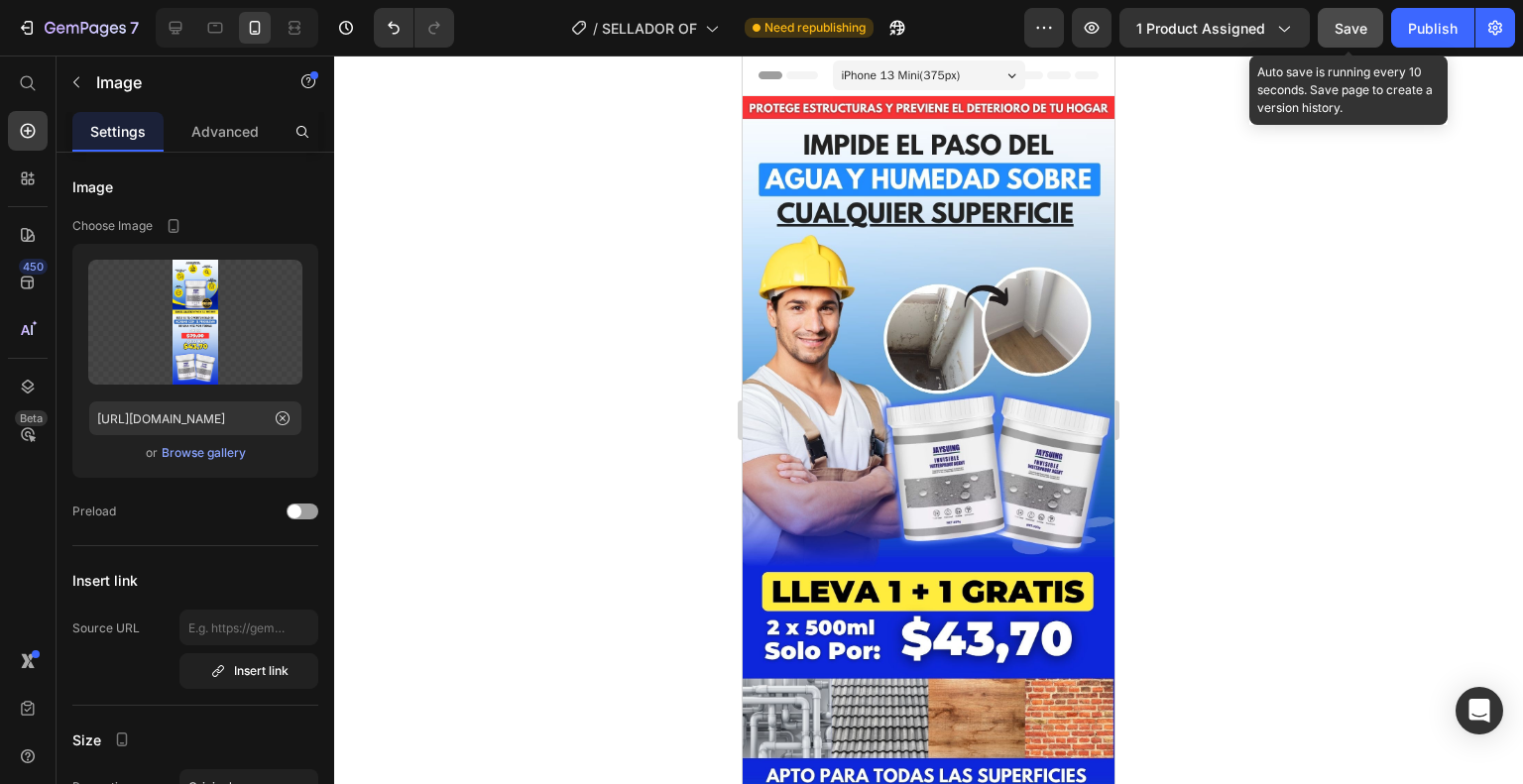 click on "Save" 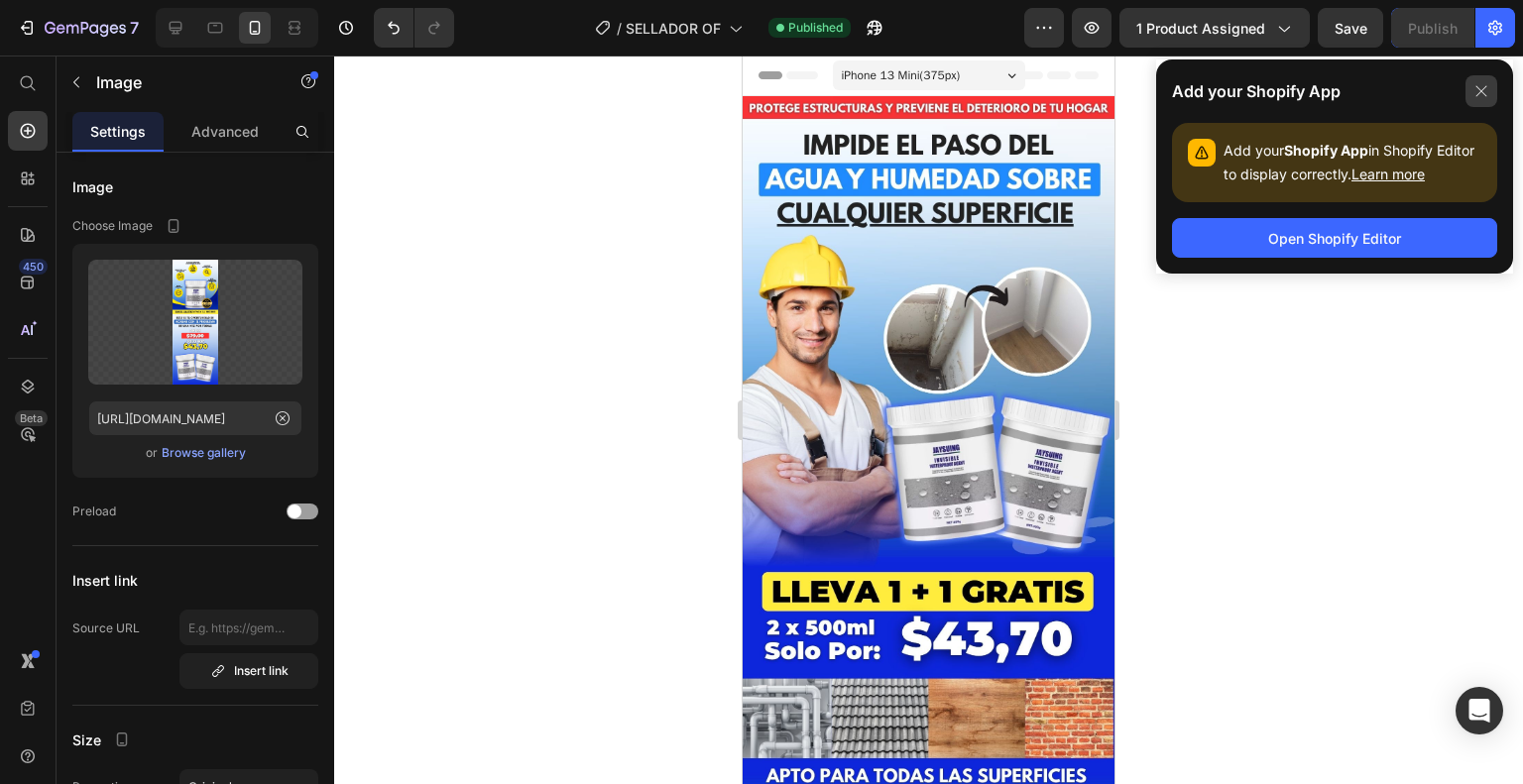 click 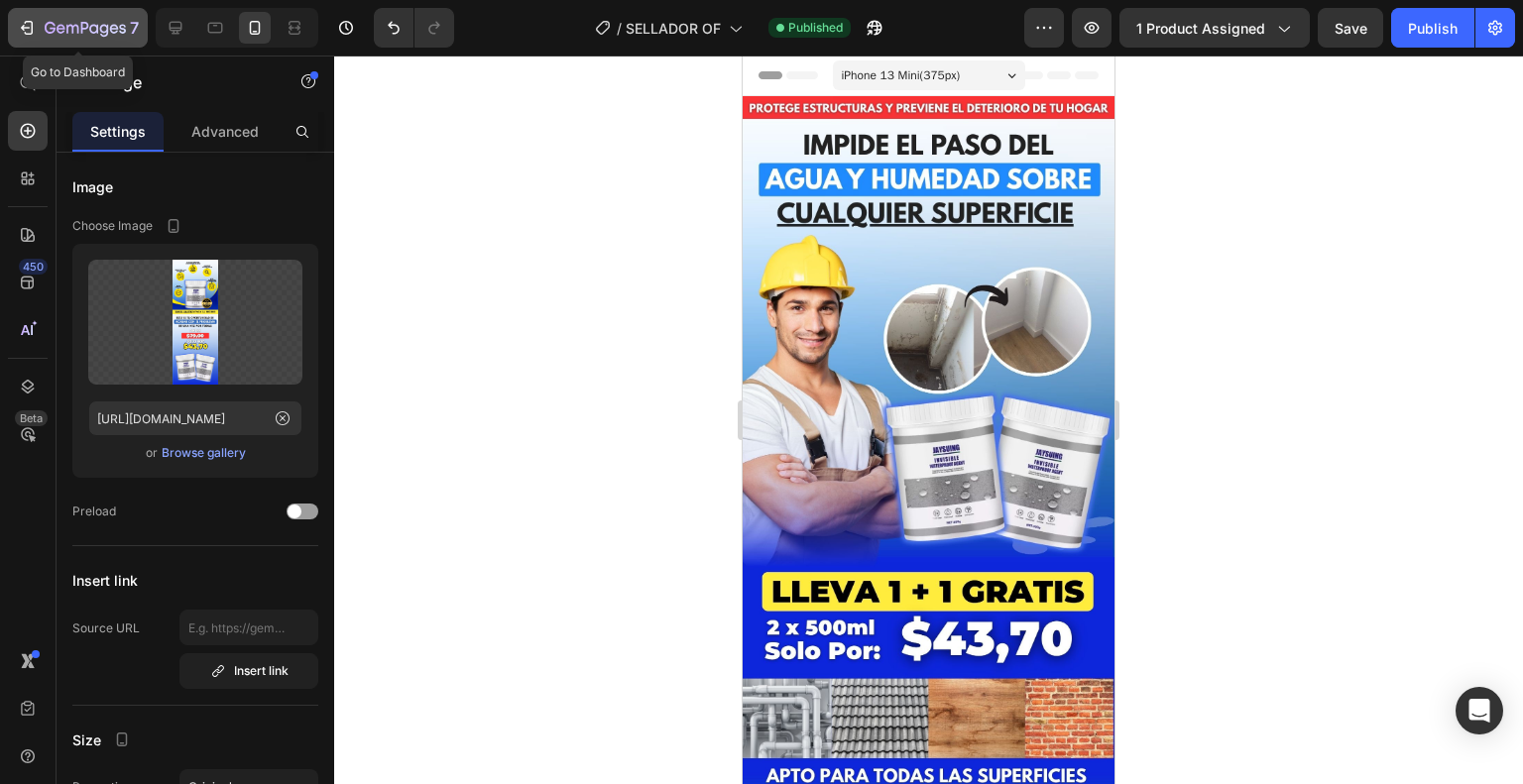 click on "7" at bounding box center (77, 28) 